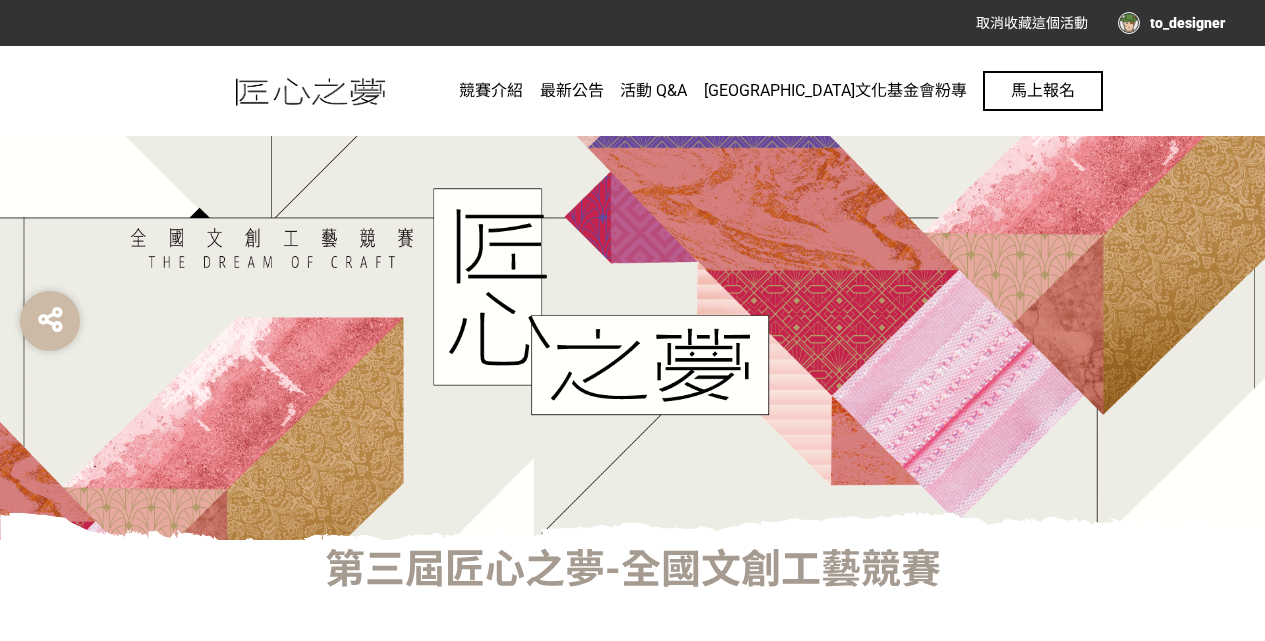 scroll, scrollTop: 0, scrollLeft: 0, axis: both 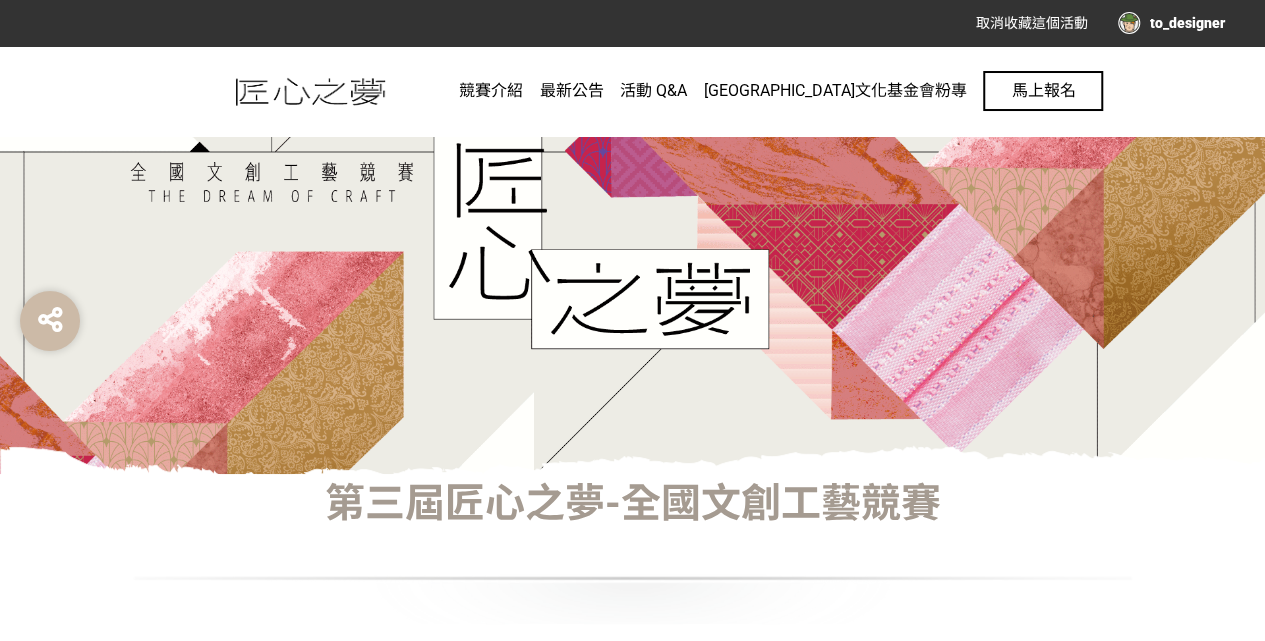 click on "最新公告" at bounding box center (572, 90) 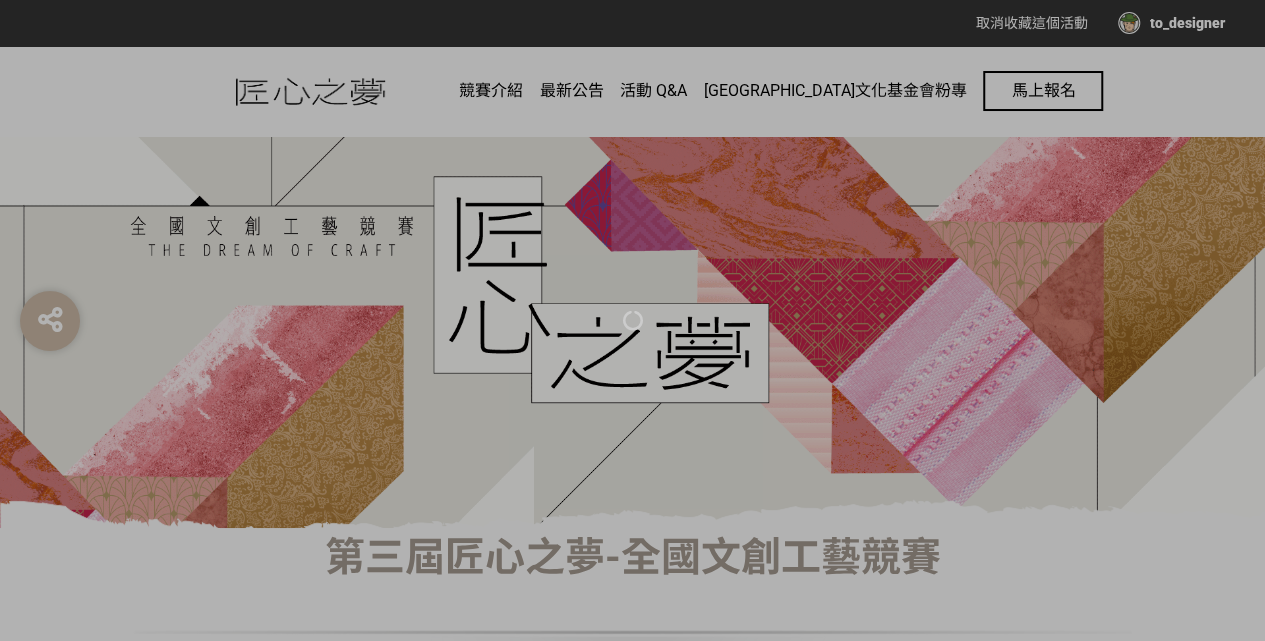 scroll, scrollTop: 0, scrollLeft: 0, axis: both 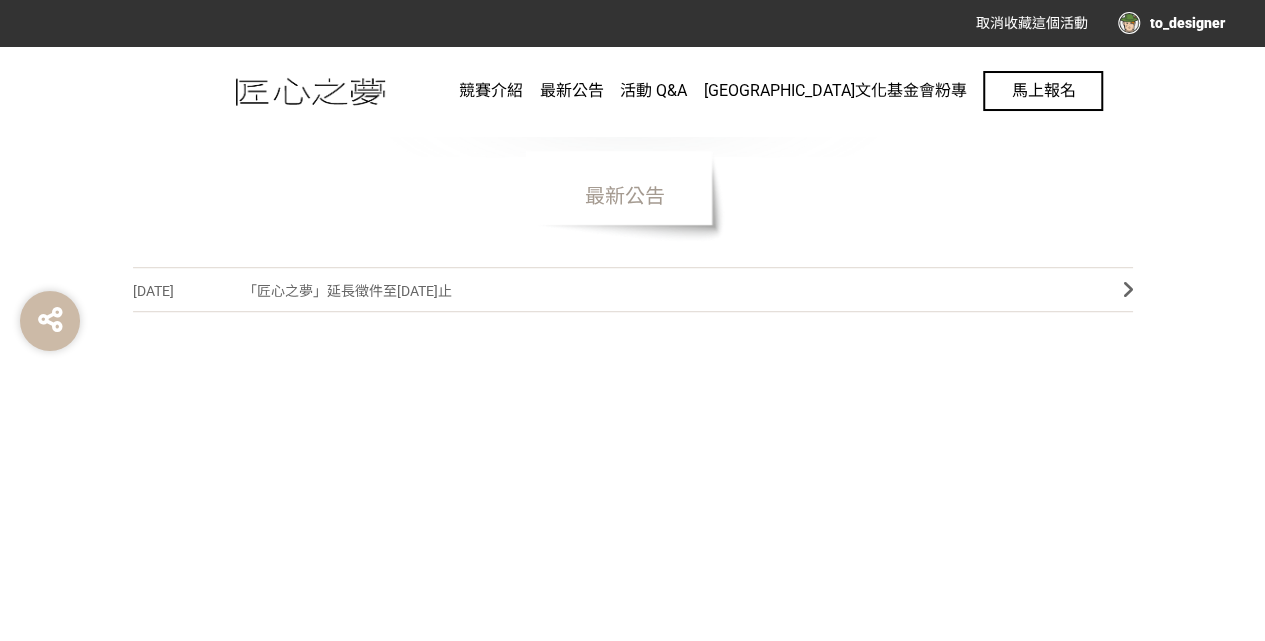 click on "「匠心之夢」延長徵件至7月4日止" at bounding box center (668, 291) 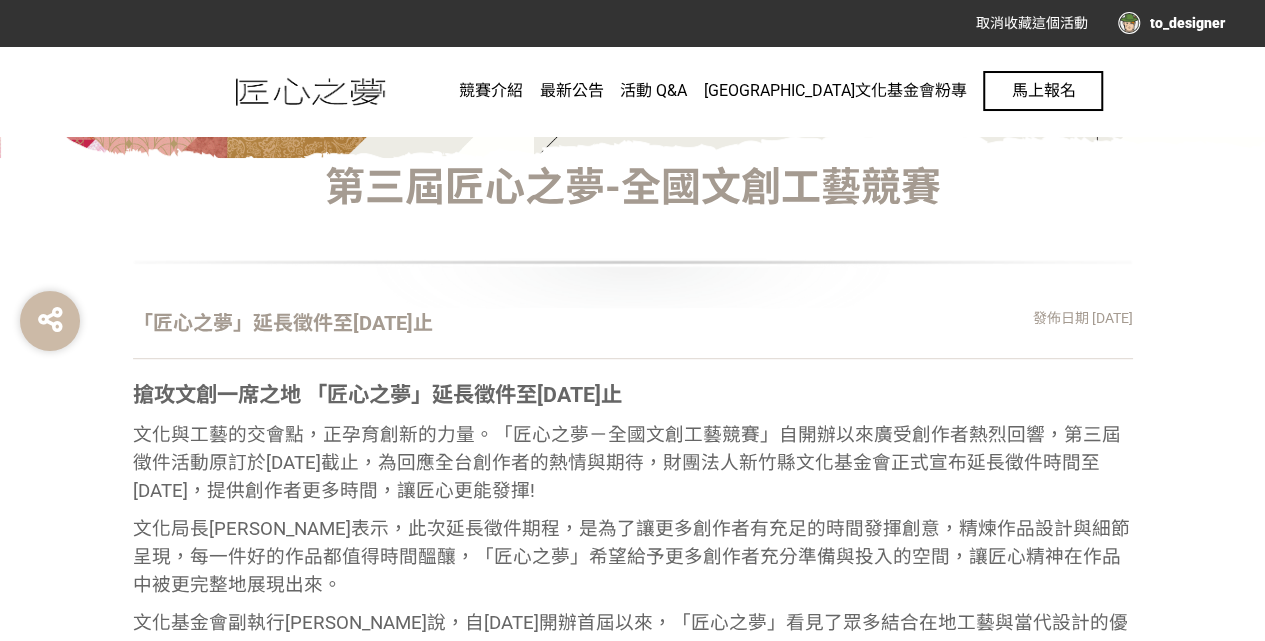 scroll, scrollTop: 533, scrollLeft: 0, axis: vertical 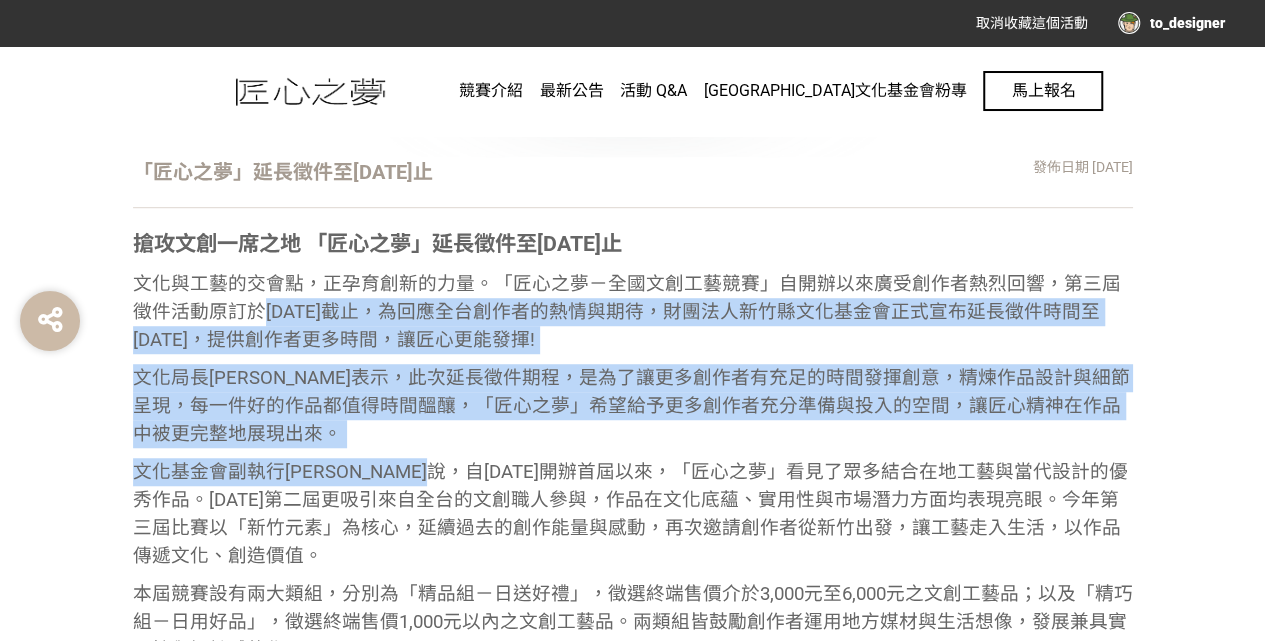 drag, startPoint x: 242, startPoint y: 312, endPoint x: 498, endPoint y: 474, distance: 302.95215 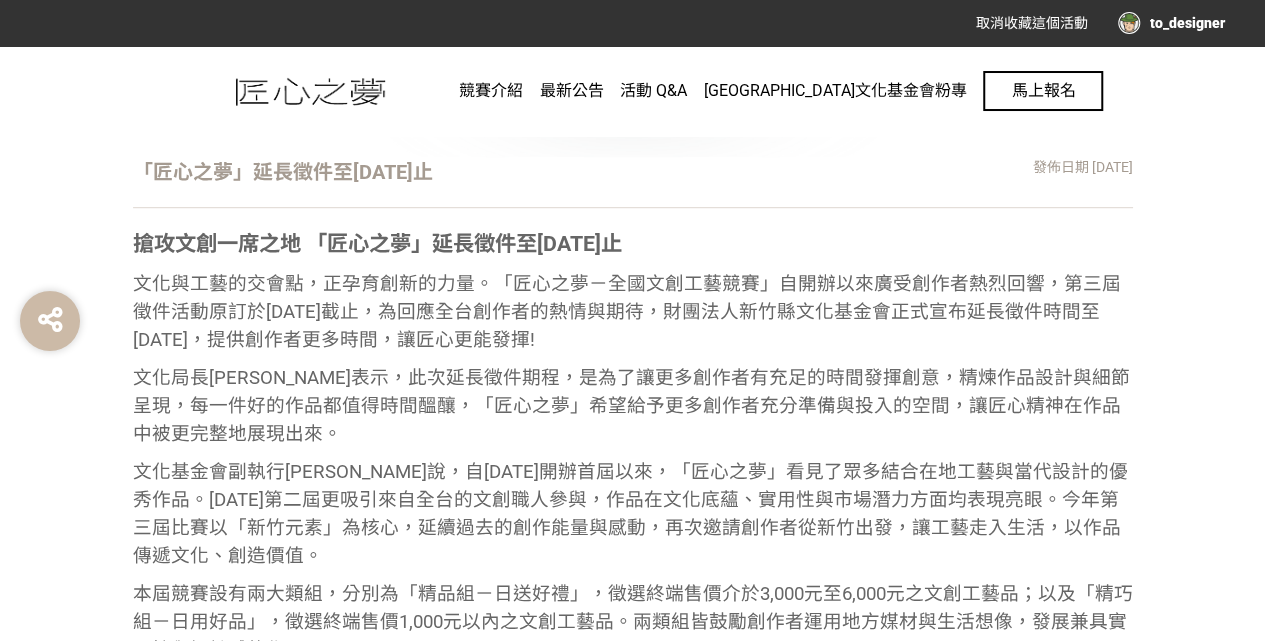 drag, startPoint x: 498, startPoint y: 474, endPoint x: 468, endPoint y: 526, distance: 60.033325 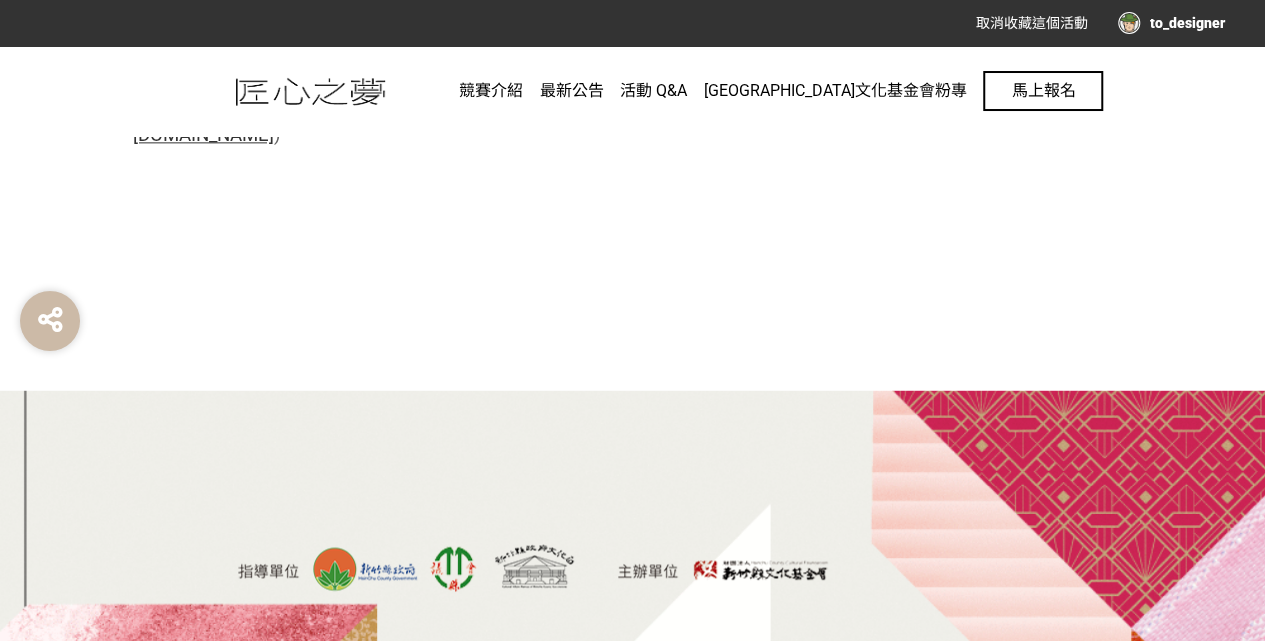 scroll, scrollTop: 1270, scrollLeft: 0, axis: vertical 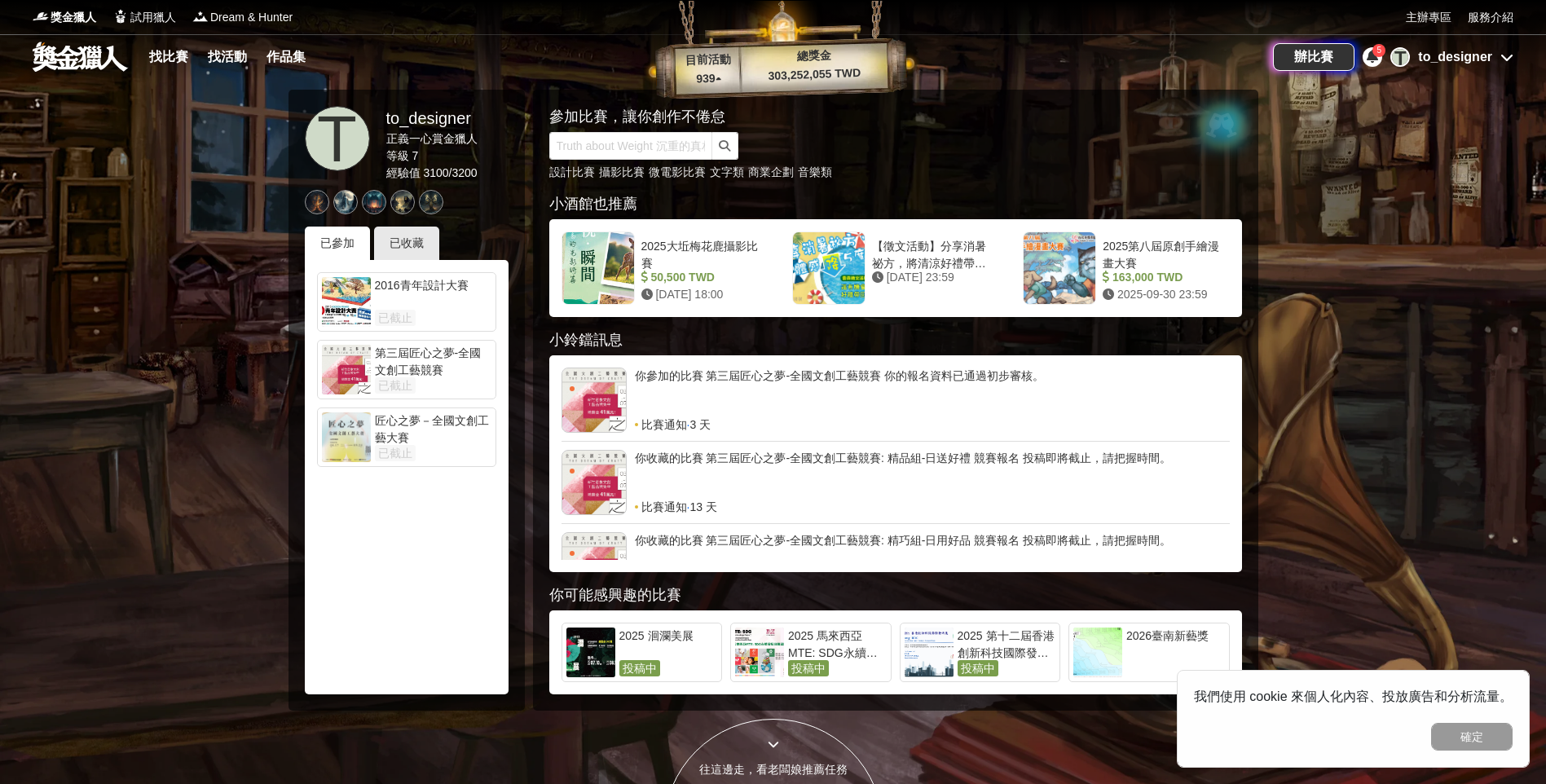 click on "2026臺南新藝獎" at bounding box center [1175, 644] 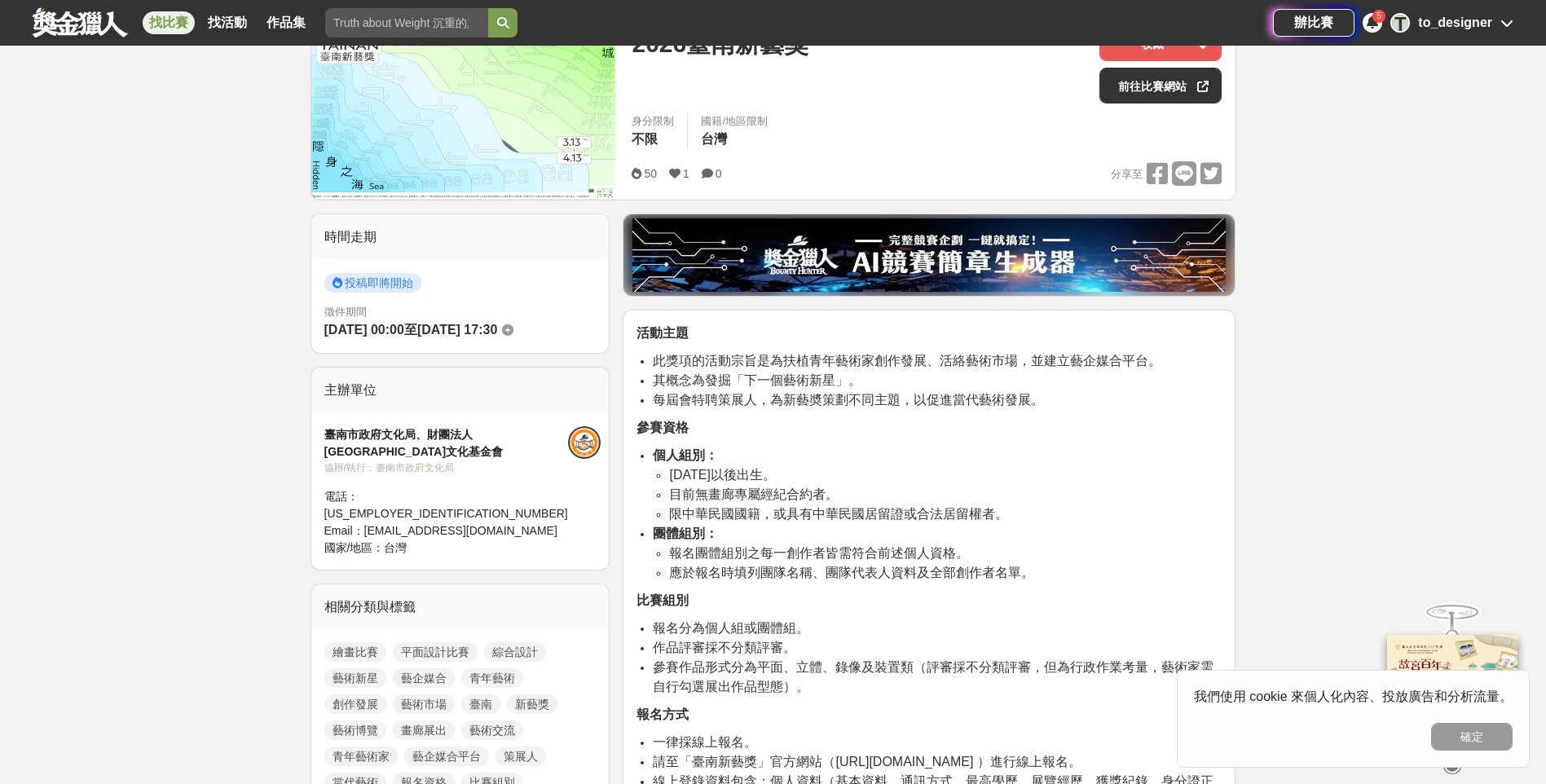 scroll, scrollTop: 407, scrollLeft: 0, axis: vertical 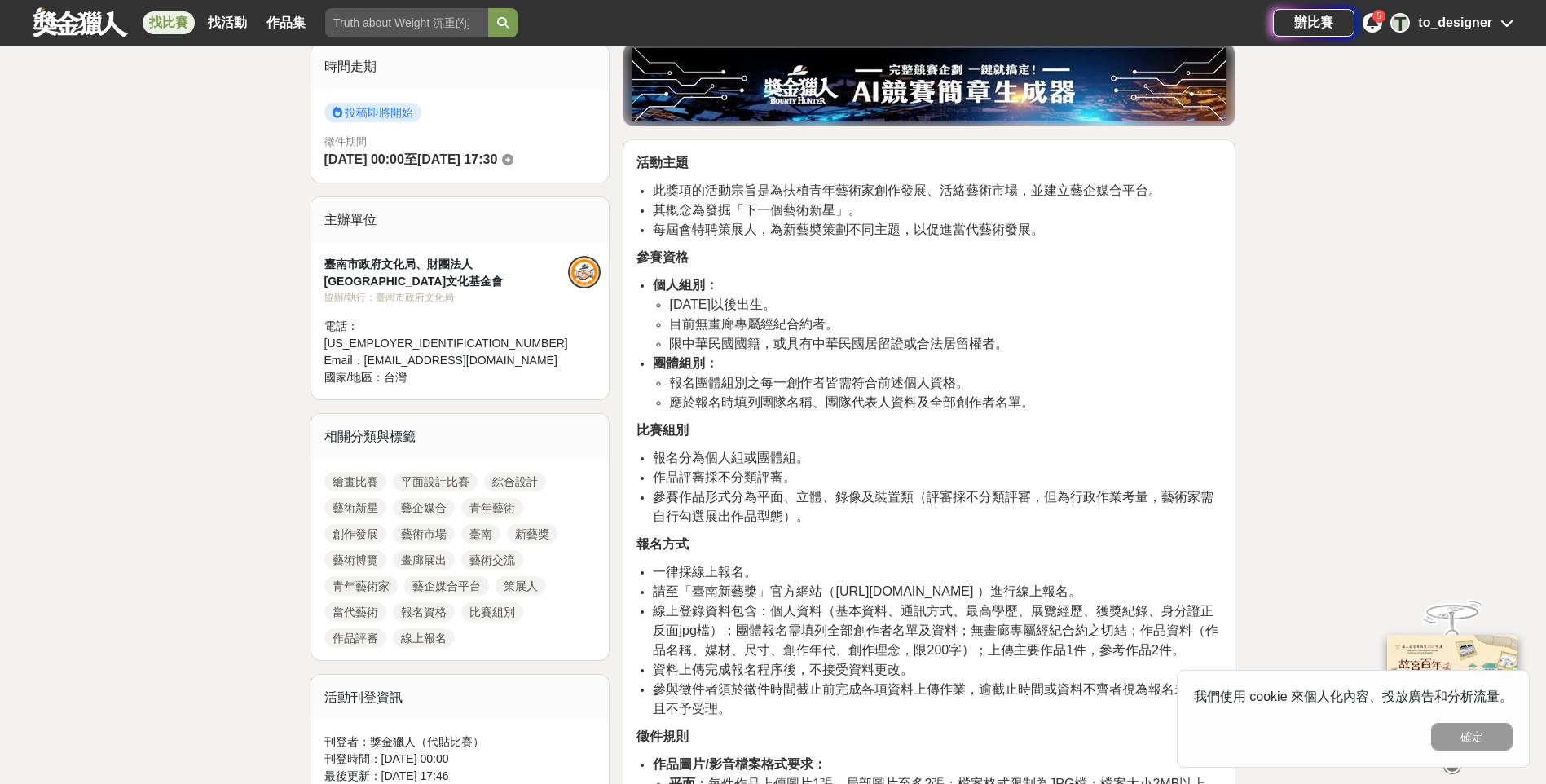 drag, startPoint x: 694, startPoint y: 307, endPoint x: 794, endPoint y: 305, distance: 100.02 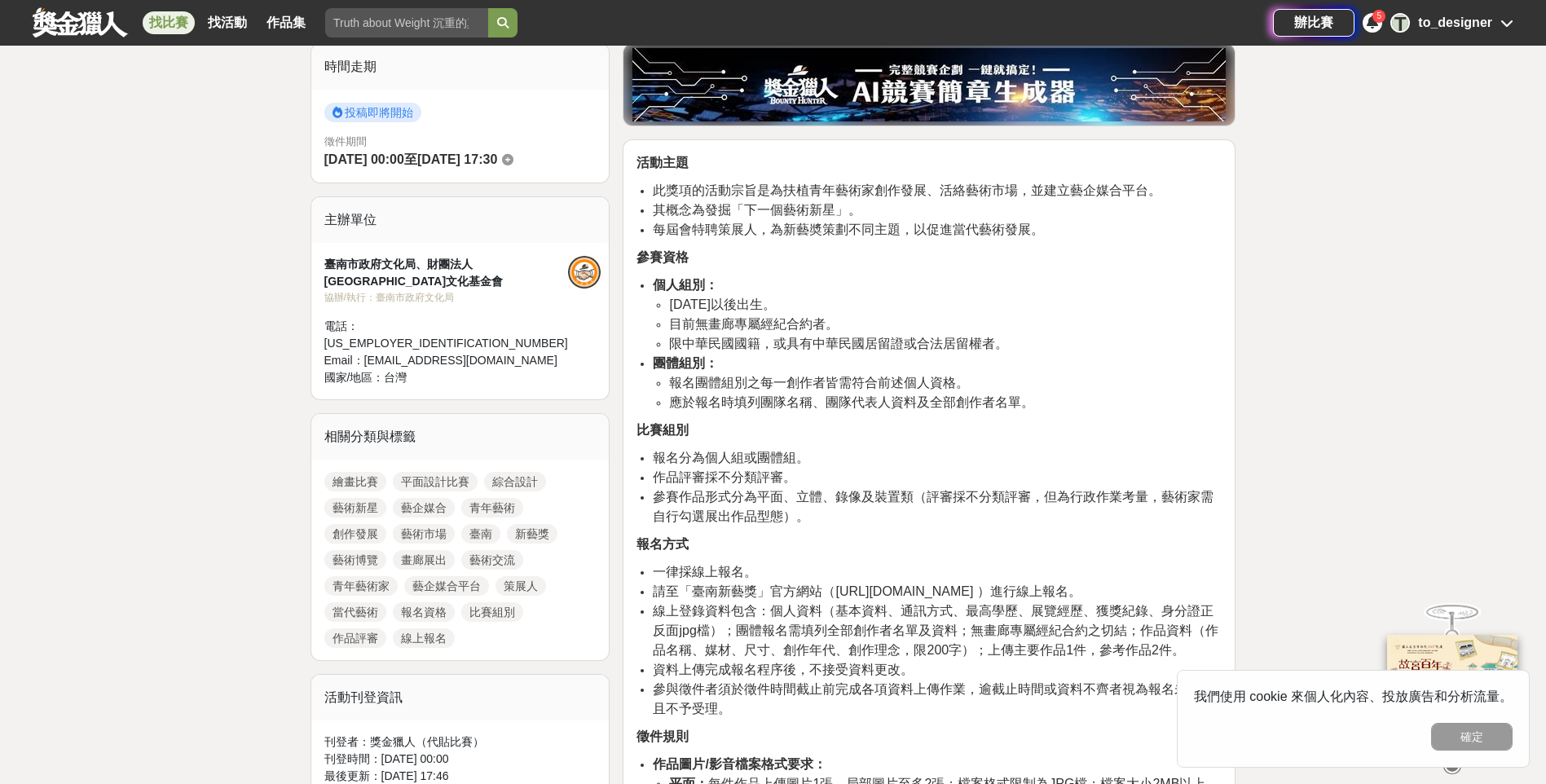 click on "[DATE]以後出生。" at bounding box center [722, 304] 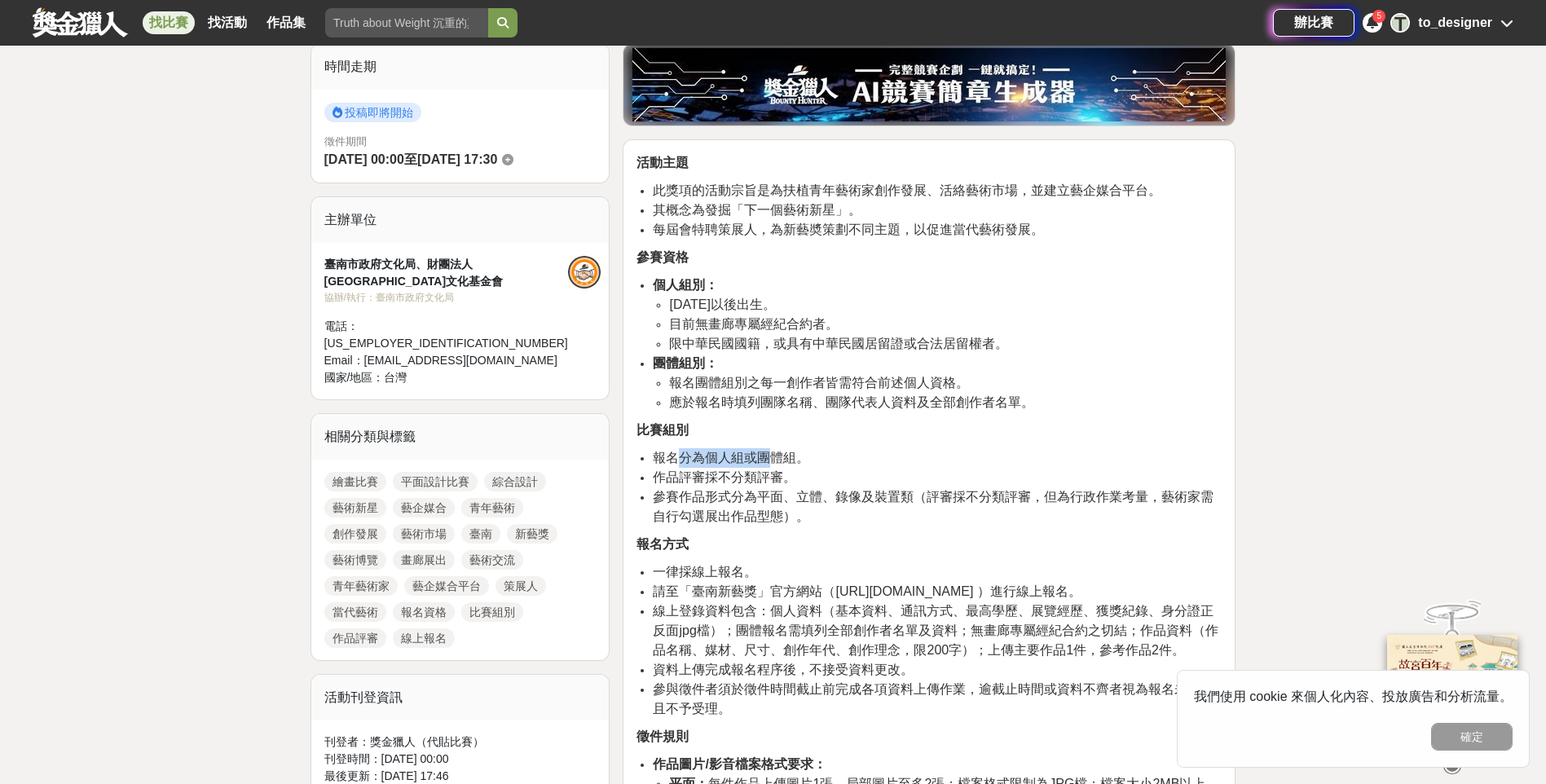 drag, startPoint x: 674, startPoint y: 454, endPoint x: 767, endPoint y: 456, distance: 93.0215 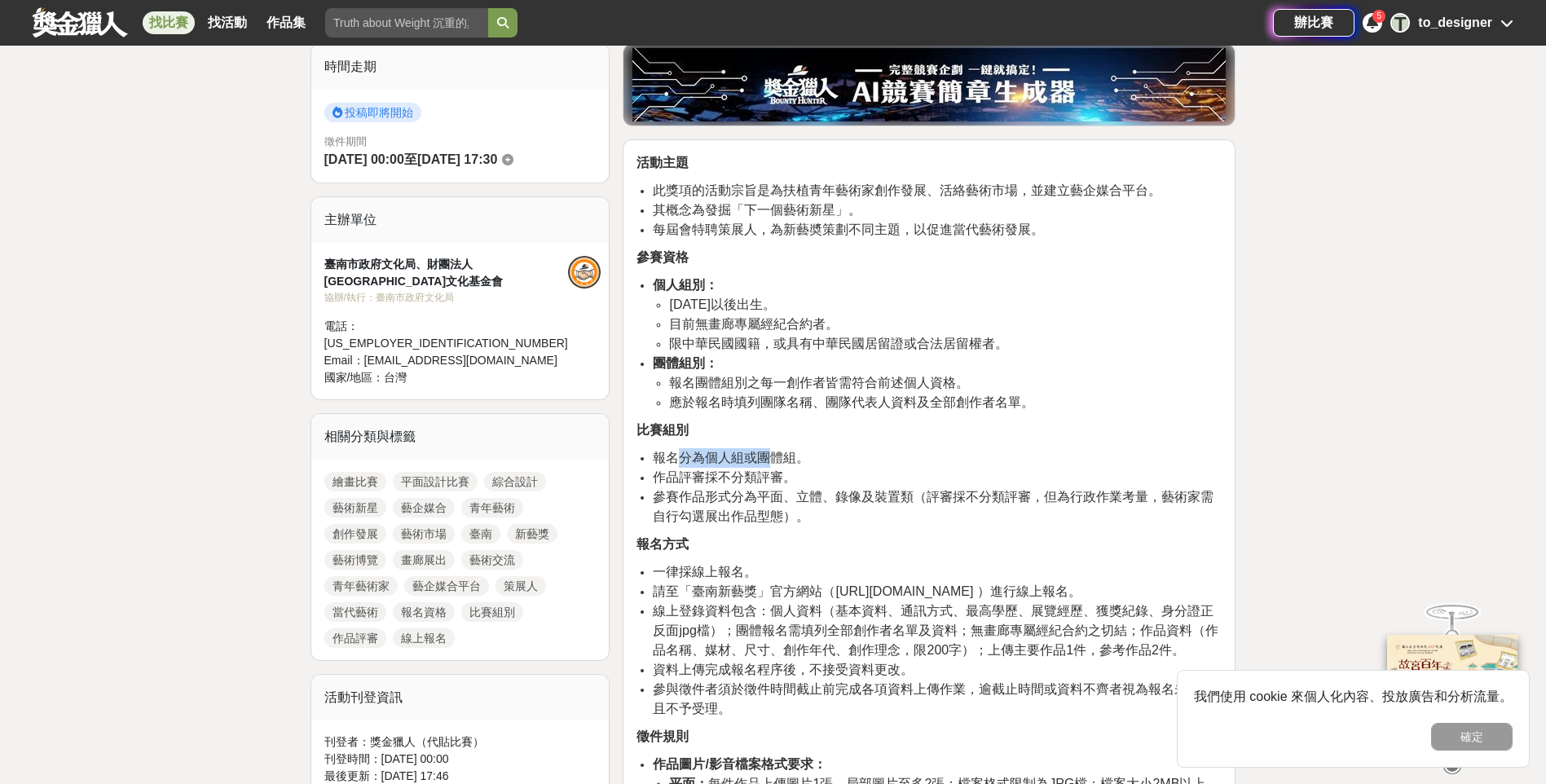 click on "報名分為個人組或團體組。" at bounding box center (731, 457) 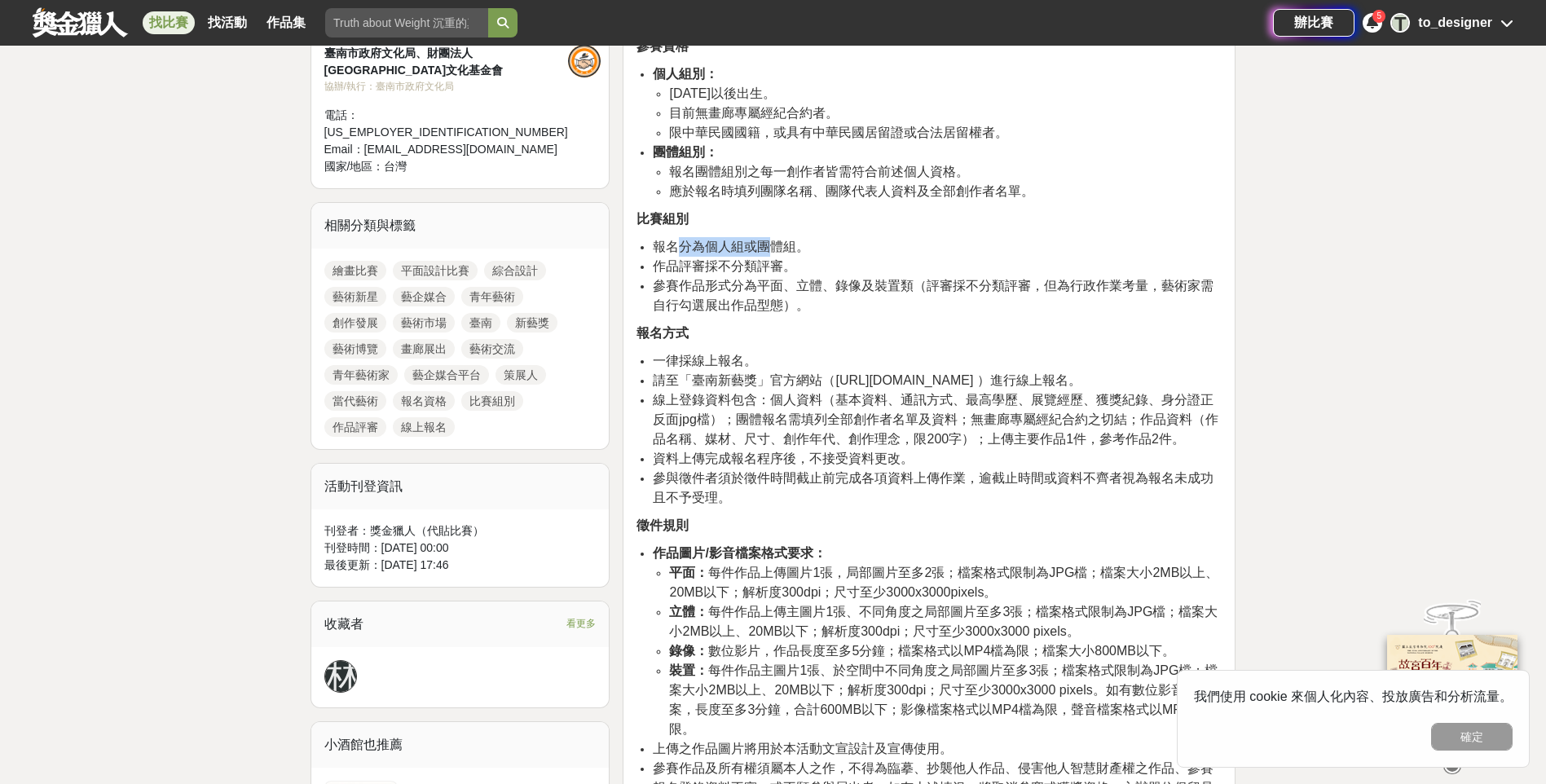 scroll, scrollTop: 652, scrollLeft: 0, axis: vertical 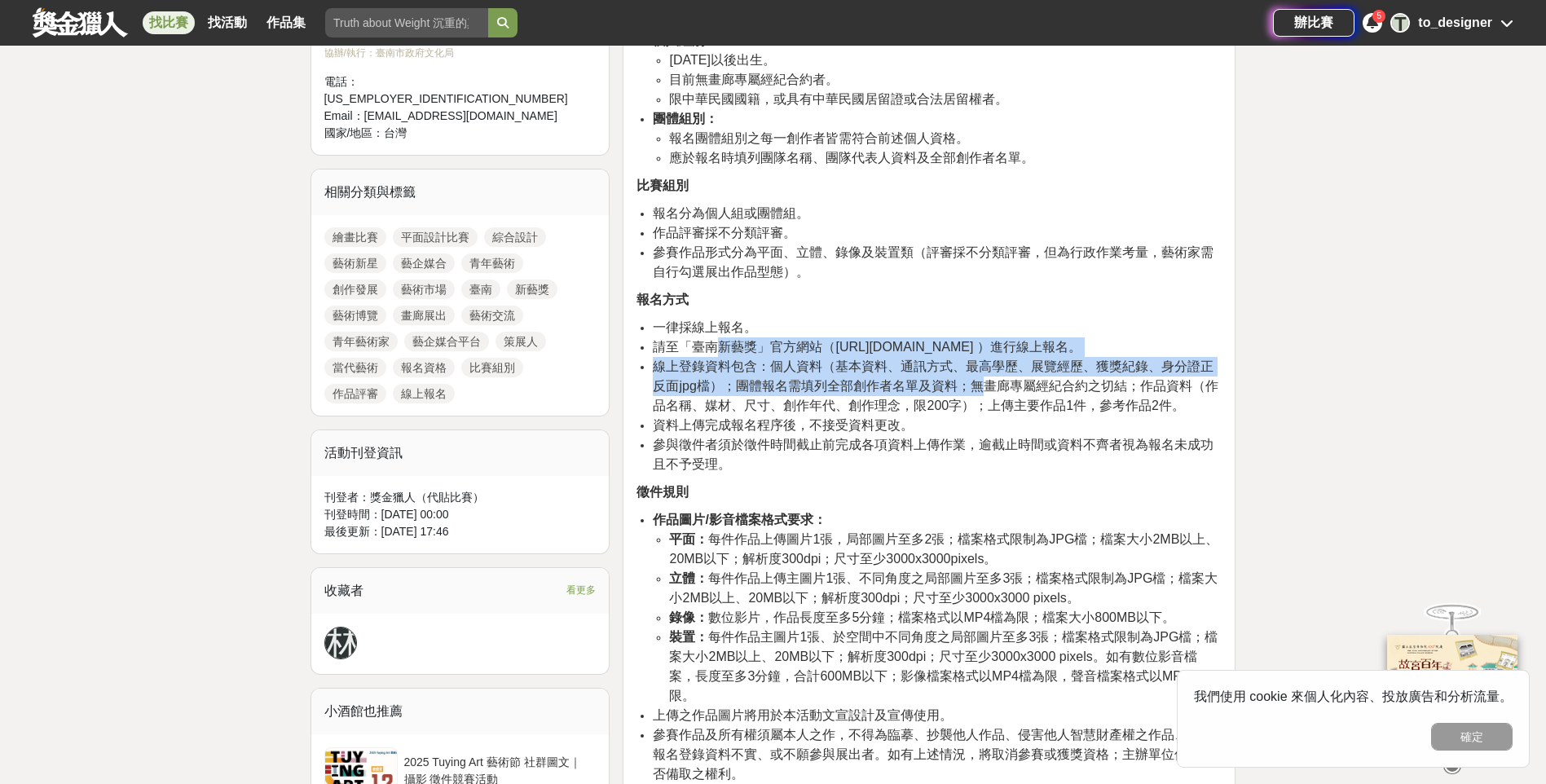 drag, startPoint x: 729, startPoint y: 340, endPoint x: 972, endPoint y: 382, distance: 246.60292 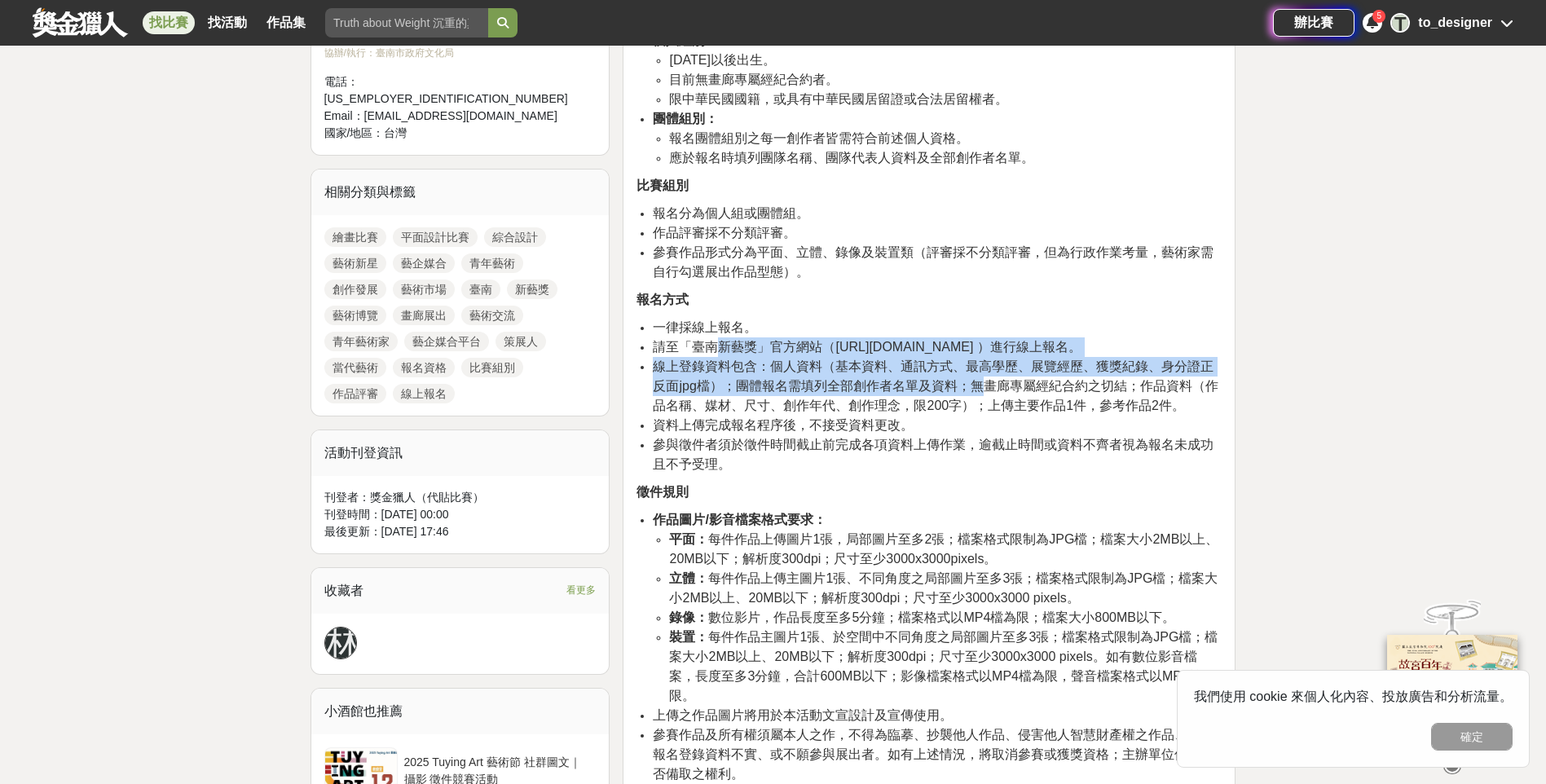 click on "一律採線上報名。 請至「臺南新藝獎」官方網站（[URL][DOMAIN_NAME] ）進行線上報名。 線上登錄資料包含：個人資料（基本資料、通訊方式、最高學歷、展覽經歷、獲獎紀錄、身分證正反面jpg檔）；團體報名需填列全部創作者名單及資料；無畫廊專屬經紀合約之切結；作品資料（作品名稱、媒材、尺寸、創作年代、創作理念，限200字）；上傳主要作品1件，參考作品2件。 資料上傳完成報名程序後，不接受資料更改。 參與徵件者須於徵件時間截止前完成各項資料上傳作業，逾截止時間或資料不齊者視為報名未成功且不予受理。" at bounding box center (929, 396) 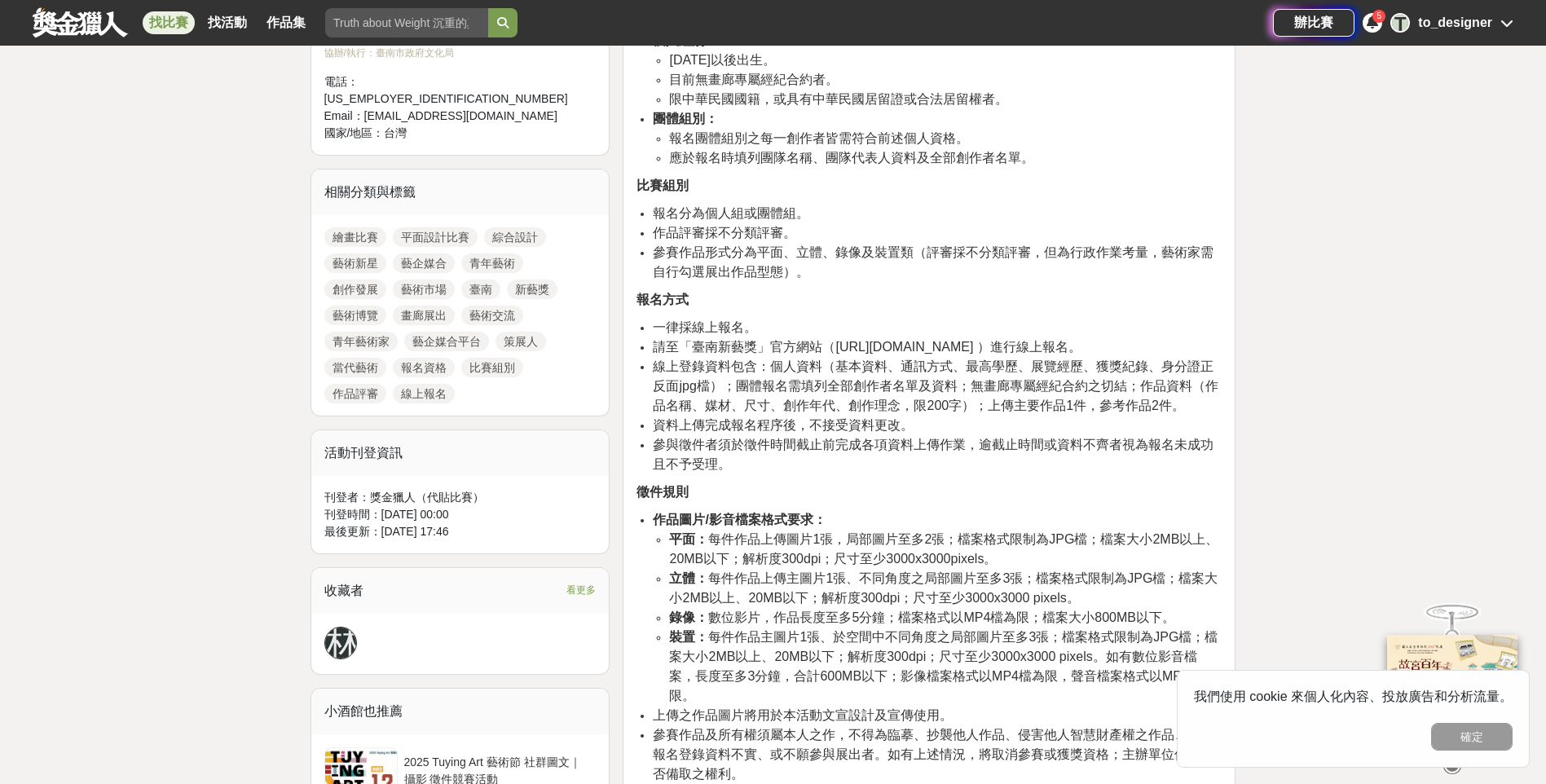 drag, startPoint x: 972, startPoint y: 382, endPoint x: 958, endPoint y: 506, distance: 124.78782 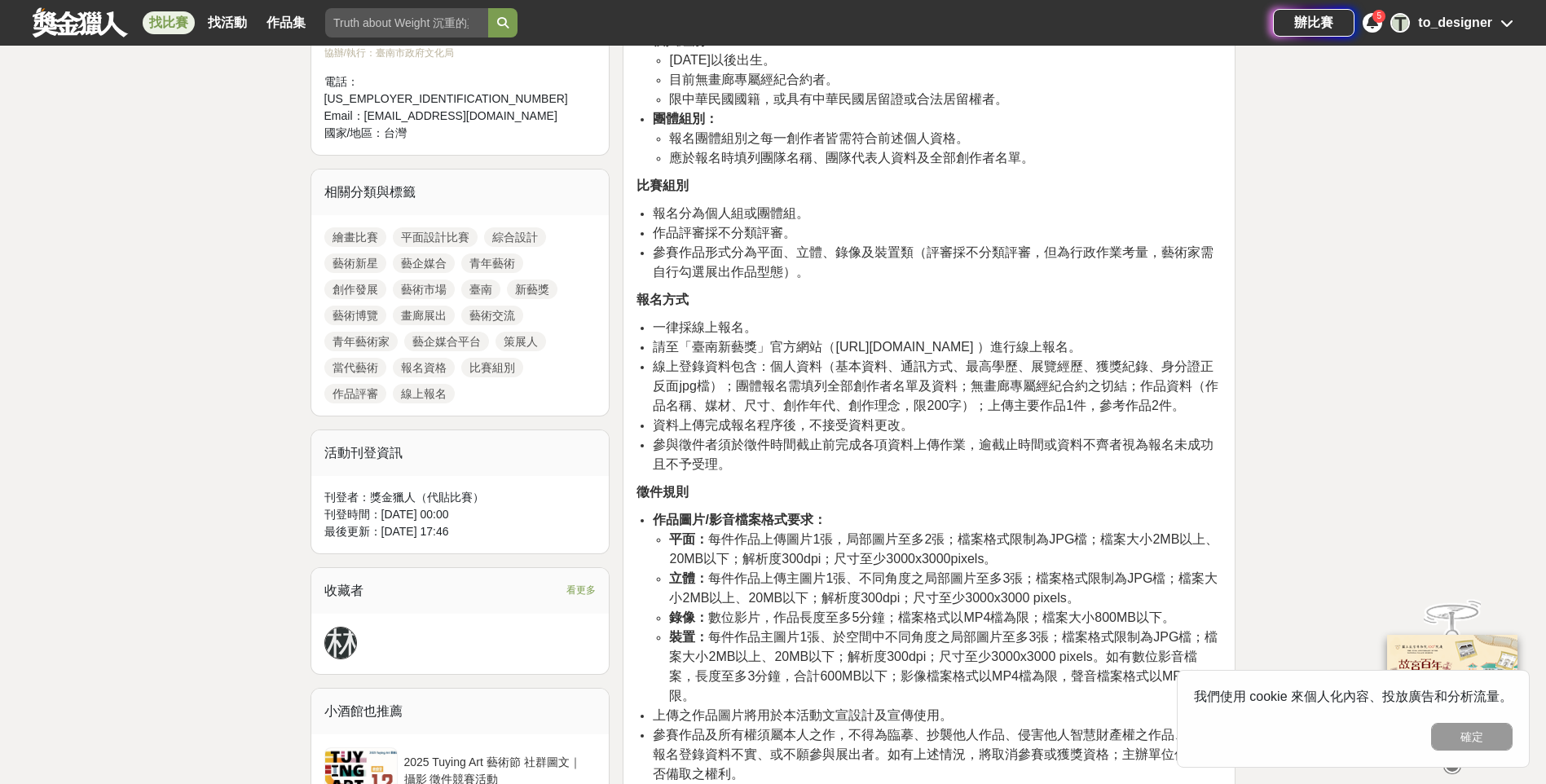 click on "活動主題 此獎項的活動宗旨是為扶植青年藝術家創作發展、活絡藝術市場，並建立藝企媒合平台。 其概念為發掘「下一個藝術新星」。 每屆會特聘策展人，為新藝奬策劃不同主題，以促進當代藝術發展。 參賽資格 個人組別： [DATE]以後出生。 目前無畫廊專屬經紀合約者。 限中華民國國籍，或具有中華民國居留證或合法居留權者。 團體組別： 報名團體組別之每一創作者皆需符合前述個人資格。 應於報名時填列團隊名稱、團隊代表人資料及全部創作者名單。 比賽組別 報名分為個人組或團體組。 作品評審採不分類評審。 參賽作品形式分為平面、立體、錄像及裝置類（評審採不分類評審，但為行政作業考量，藝術家需自行勾選展出作品型態）。 報名方式 一律採線上報名。 請至「臺南新藝獎」官方網站（[URL][DOMAIN_NAME] ）進行線上報名。 徵件規則 。 。" at bounding box center (929, 1046) 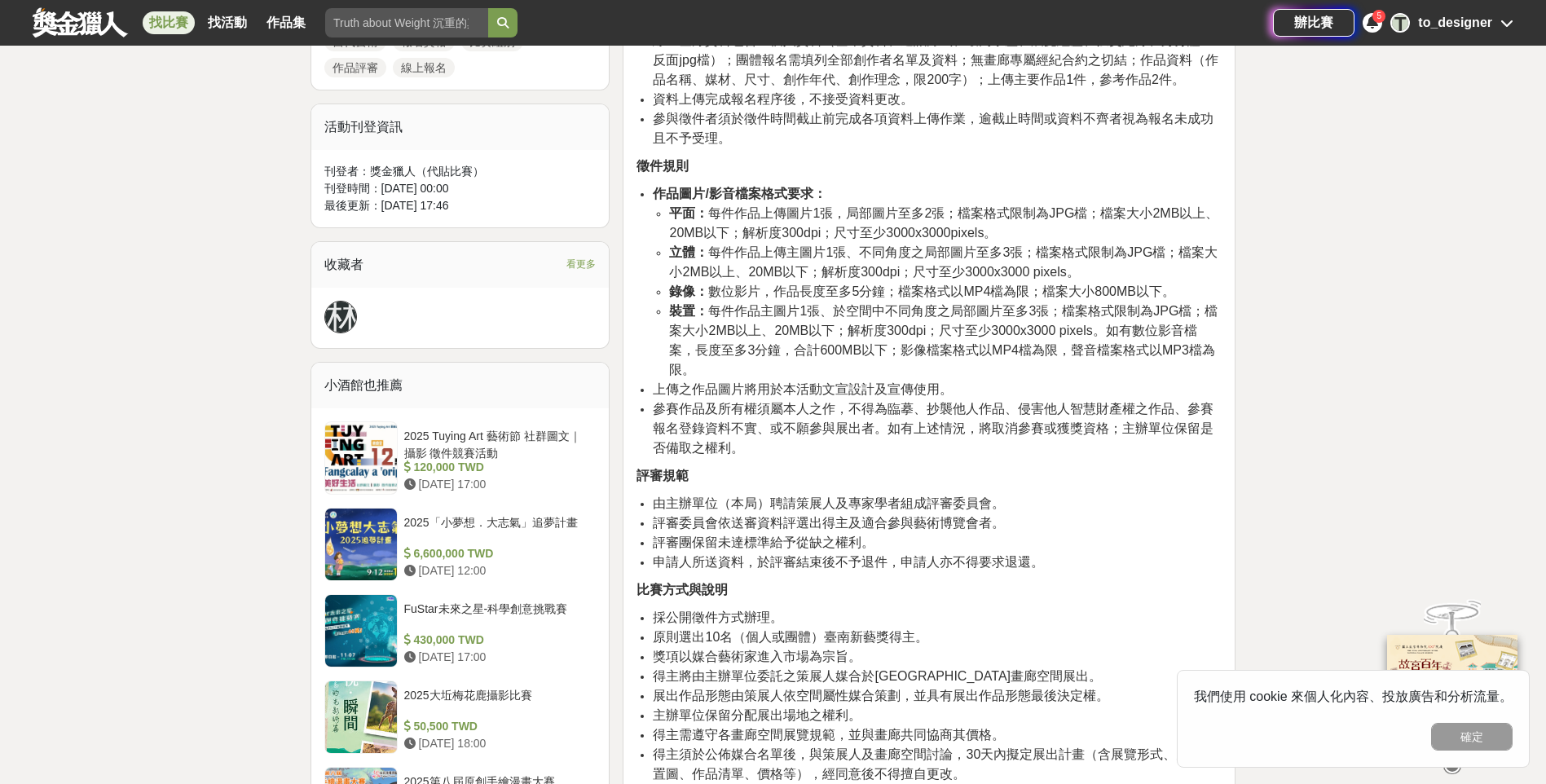 scroll, scrollTop: 1141, scrollLeft: 0, axis: vertical 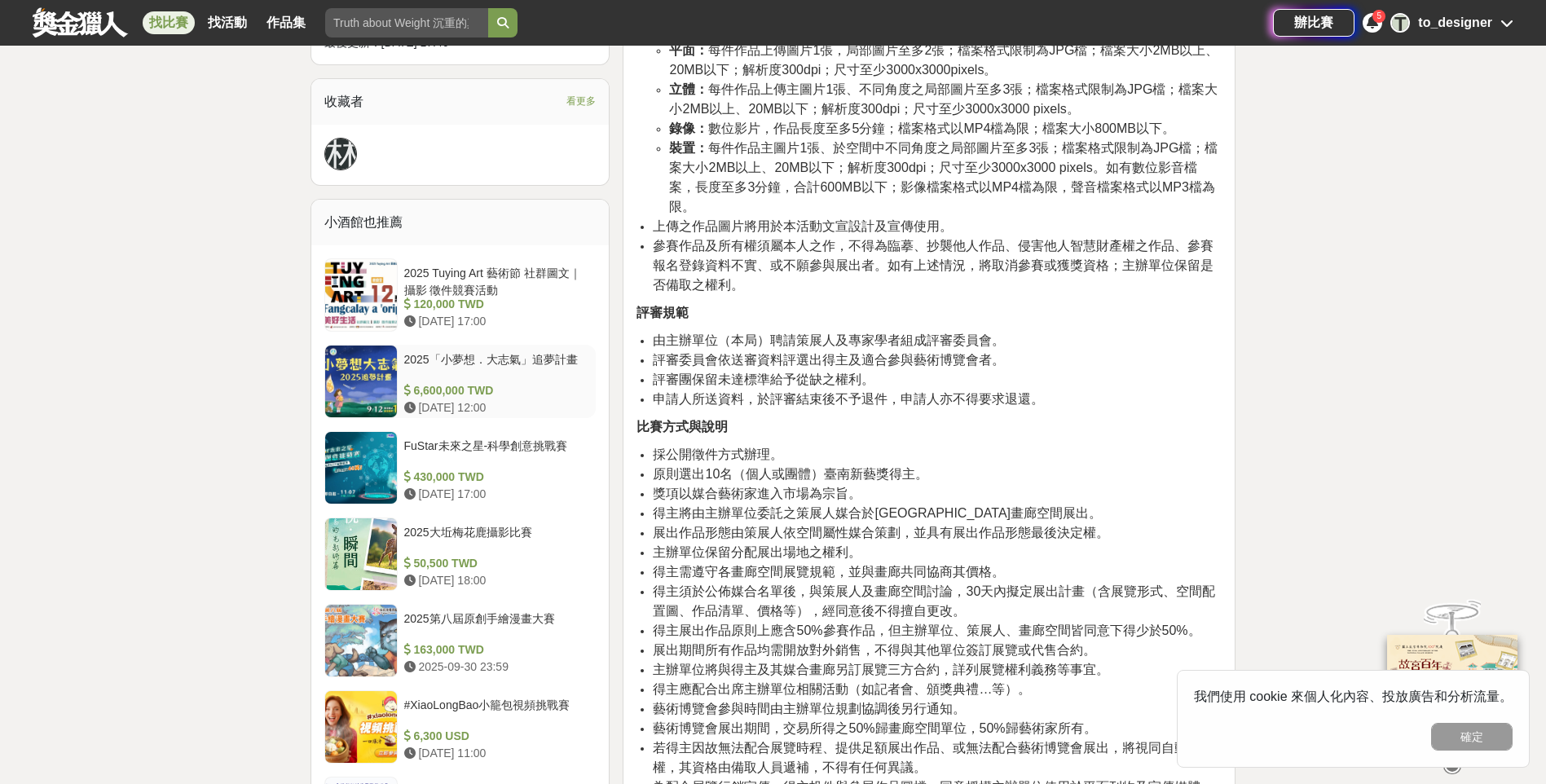 click on "2025「小夢想．大志氣」追夢計畫" at bounding box center [497, 367] 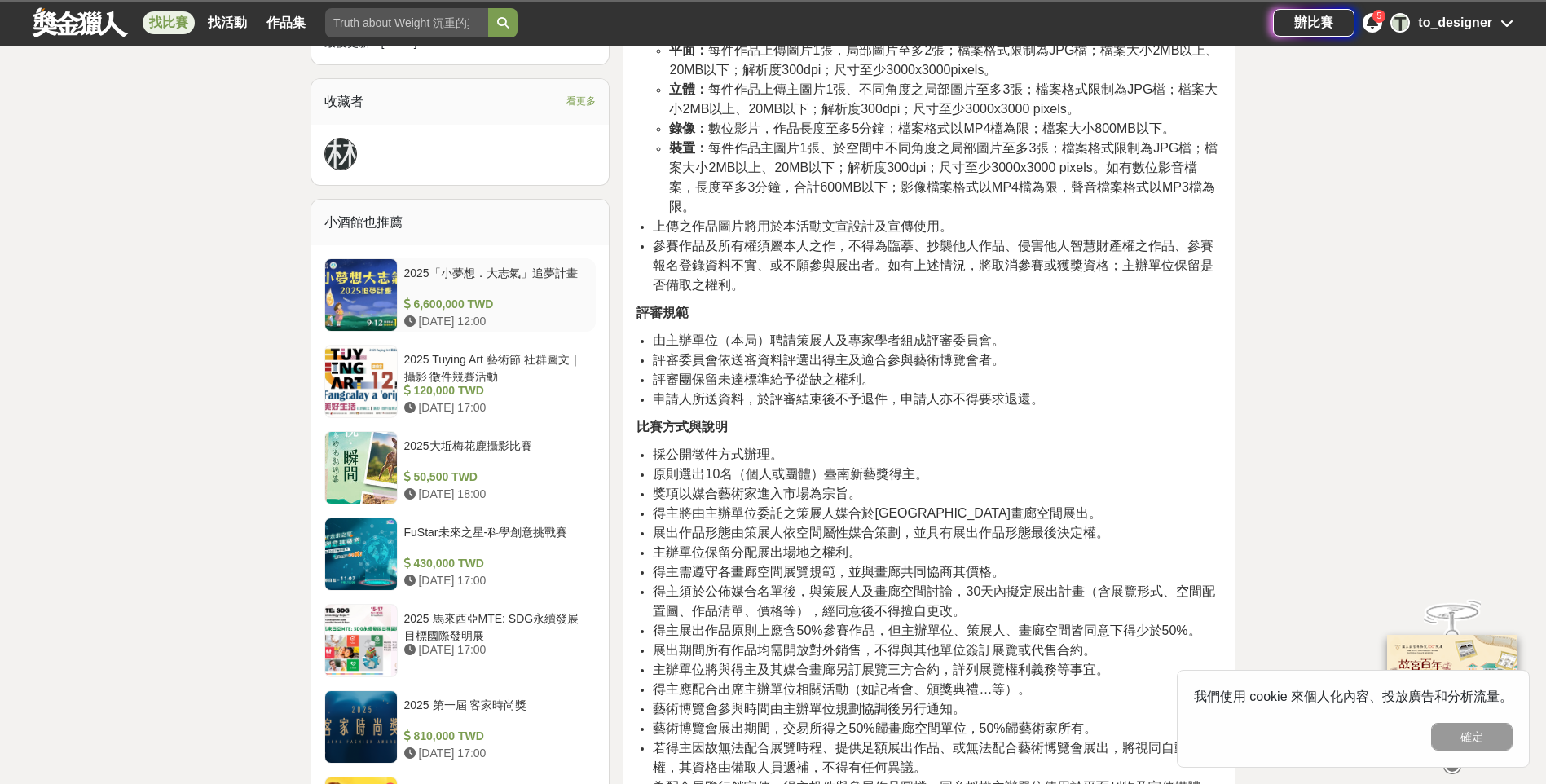 click on "2025「小夢想．大志氣」追夢計畫" at bounding box center [497, 280] 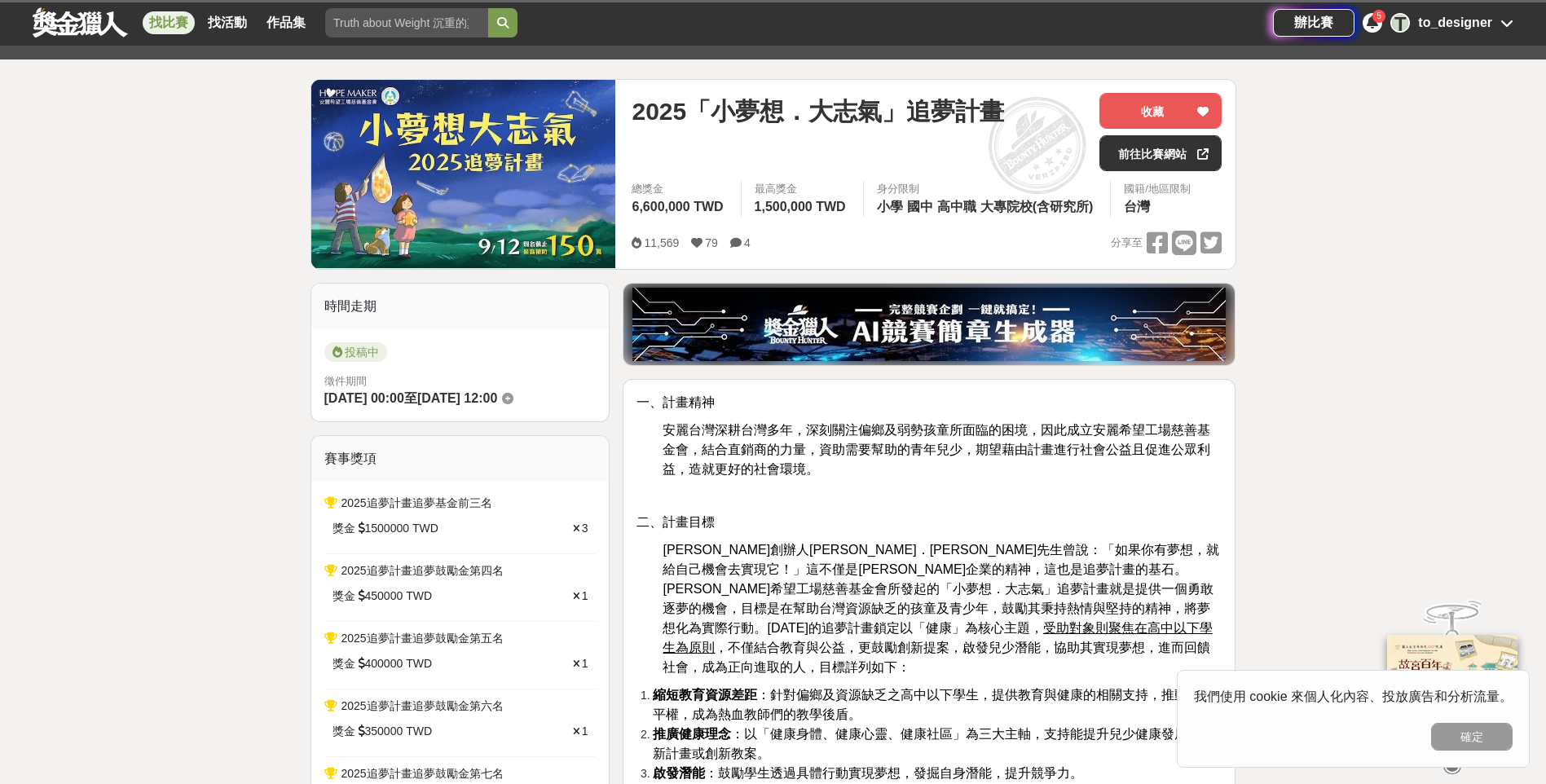 scroll, scrollTop: 163, scrollLeft: 0, axis: vertical 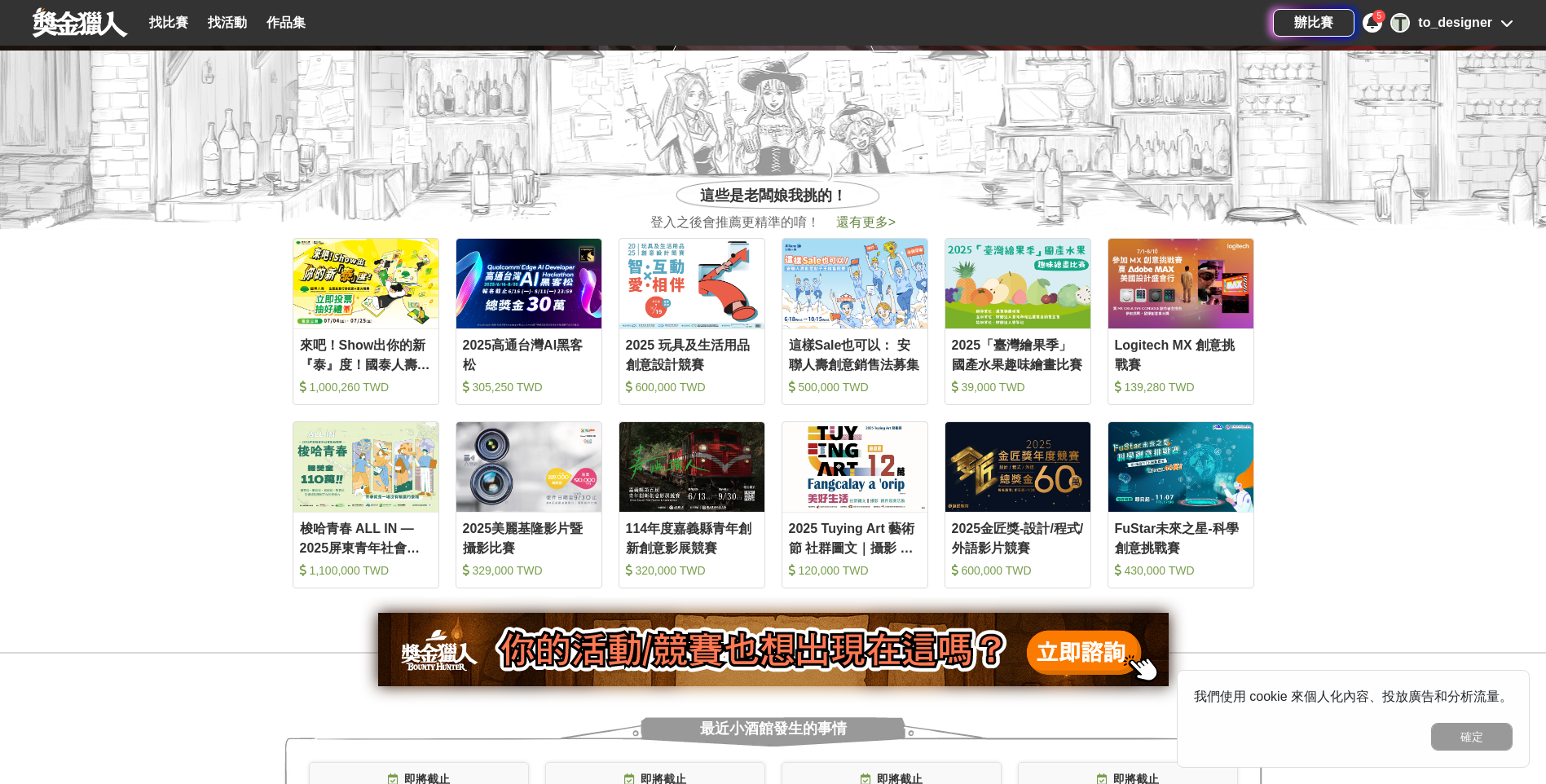 click on "還有更多  >" at bounding box center [865, 222] 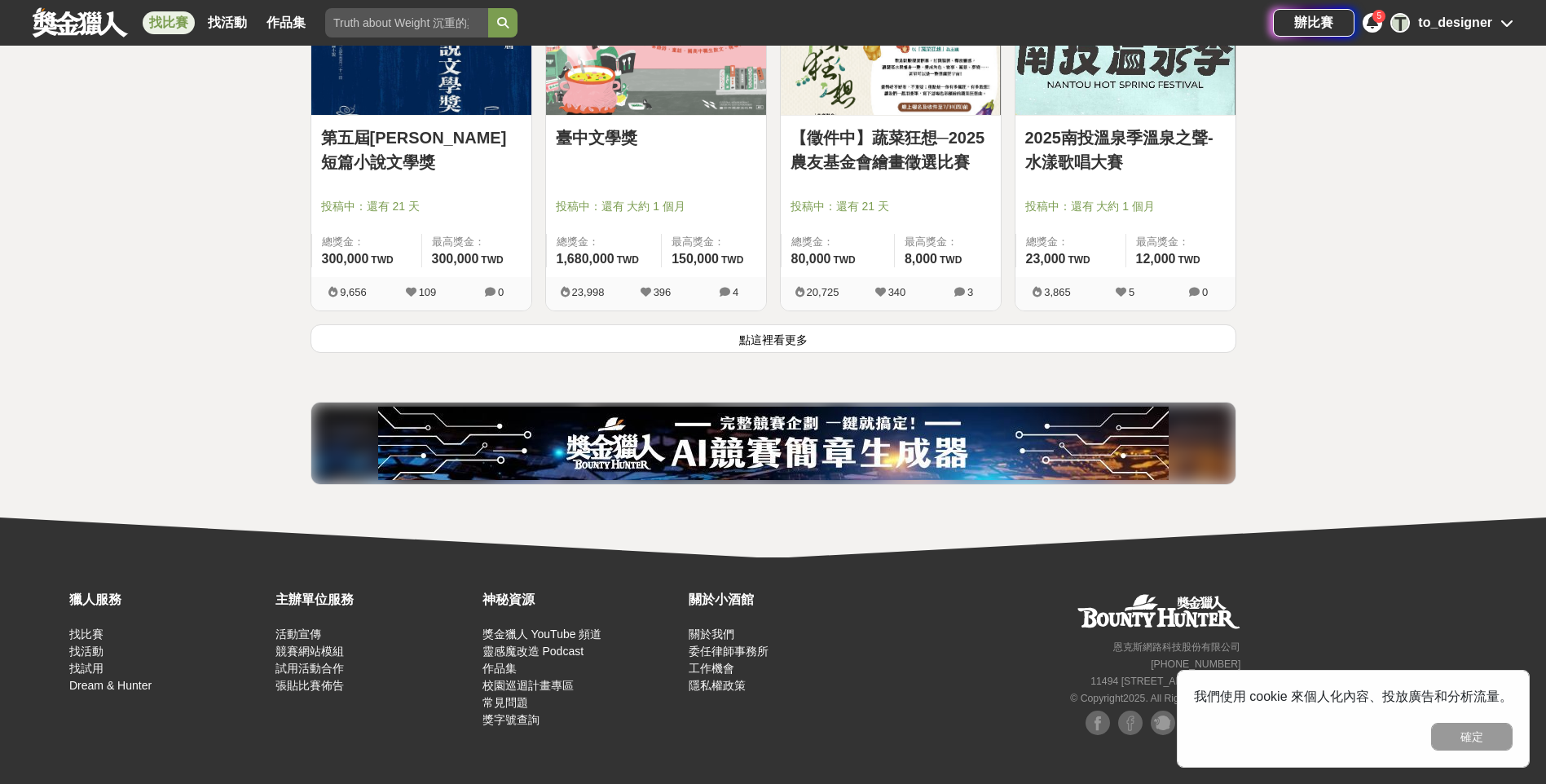 scroll, scrollTop: 2110, scrollLeft: 0, axis: vertical 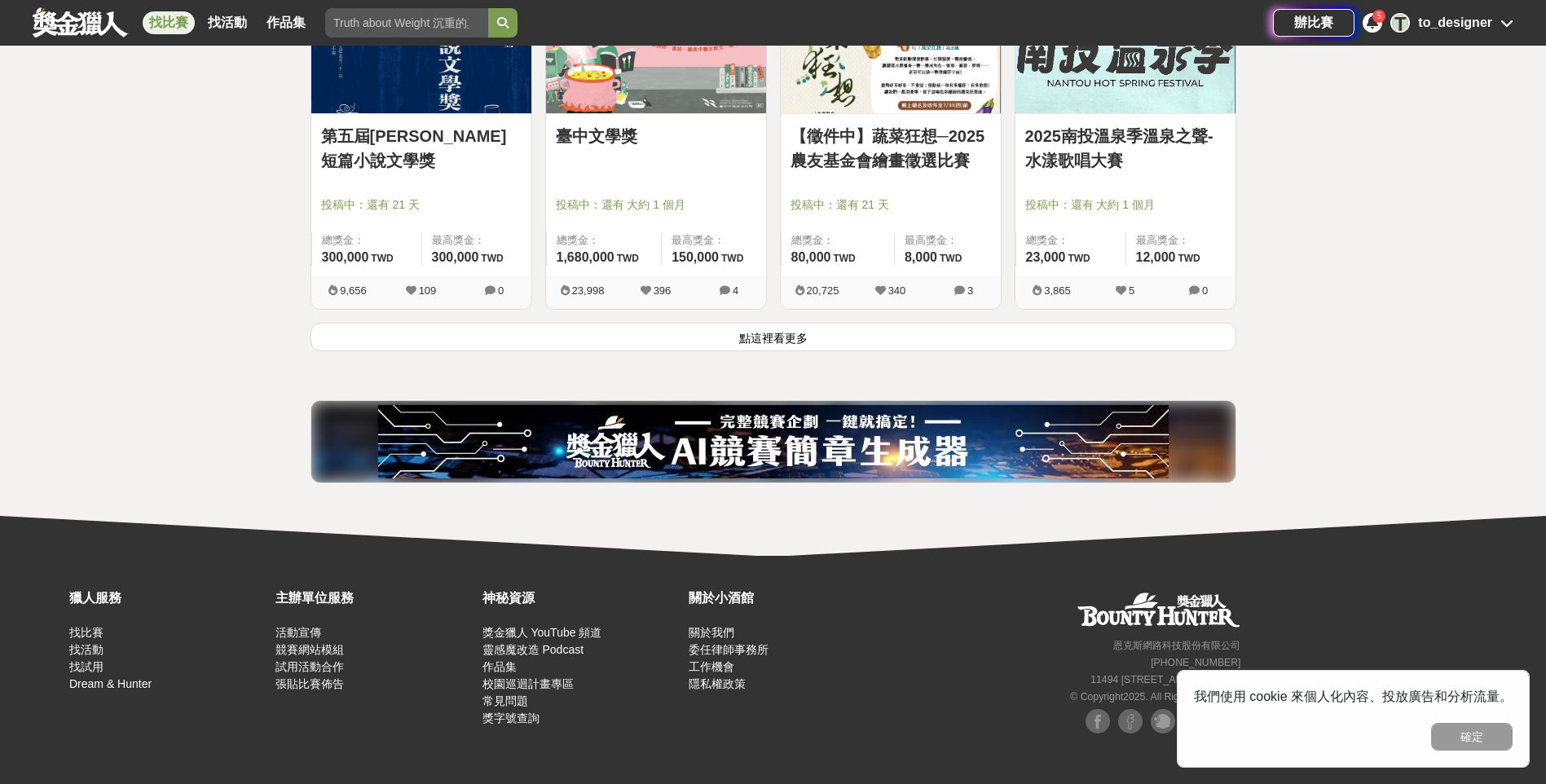 click on "點這裡看更多" at bounding box center [773, 337] 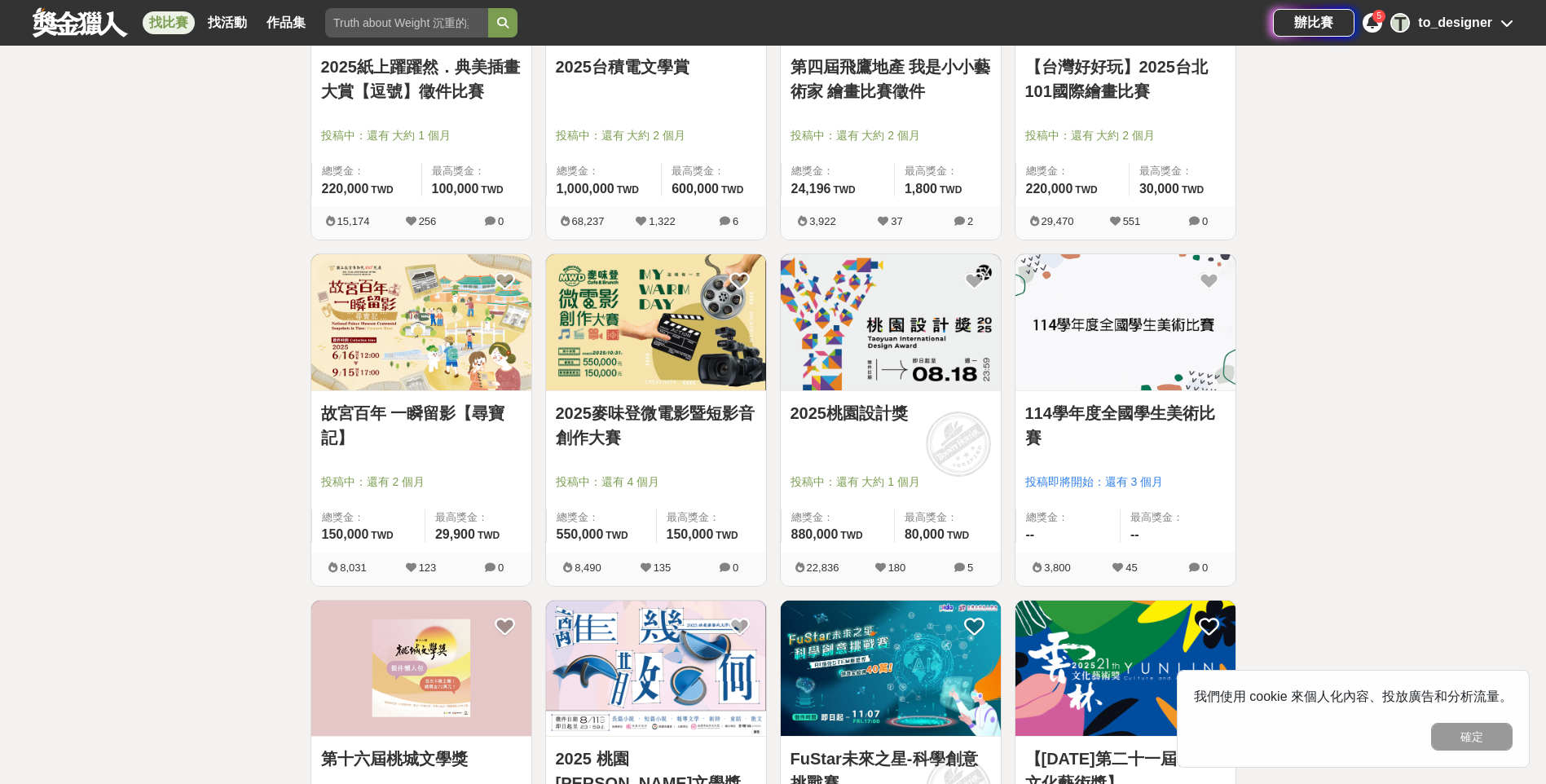 scroll, scrollTop: 2925, scrollLeft: 0, axis: vertical 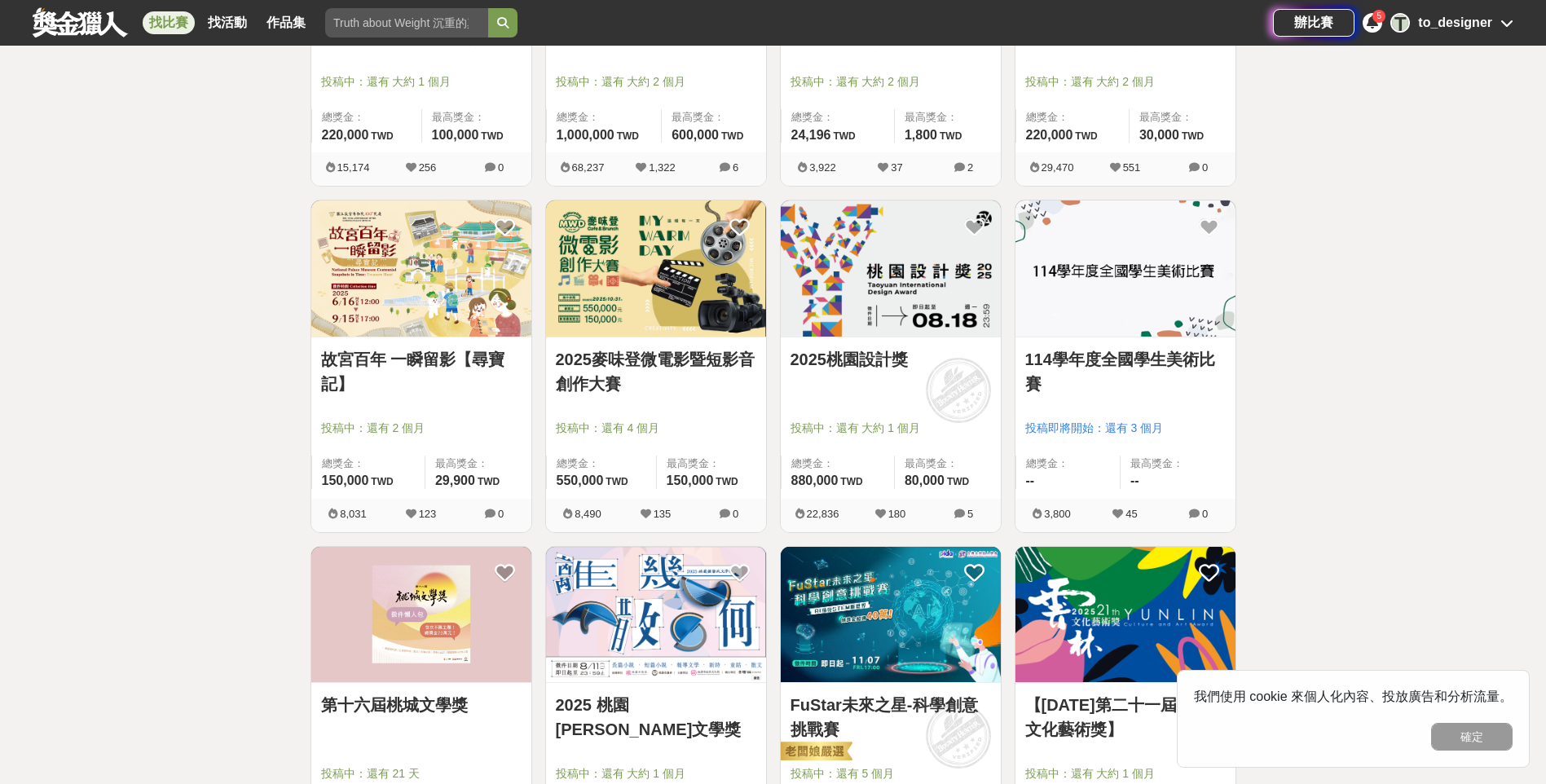 click at bounding box center (891, 268) 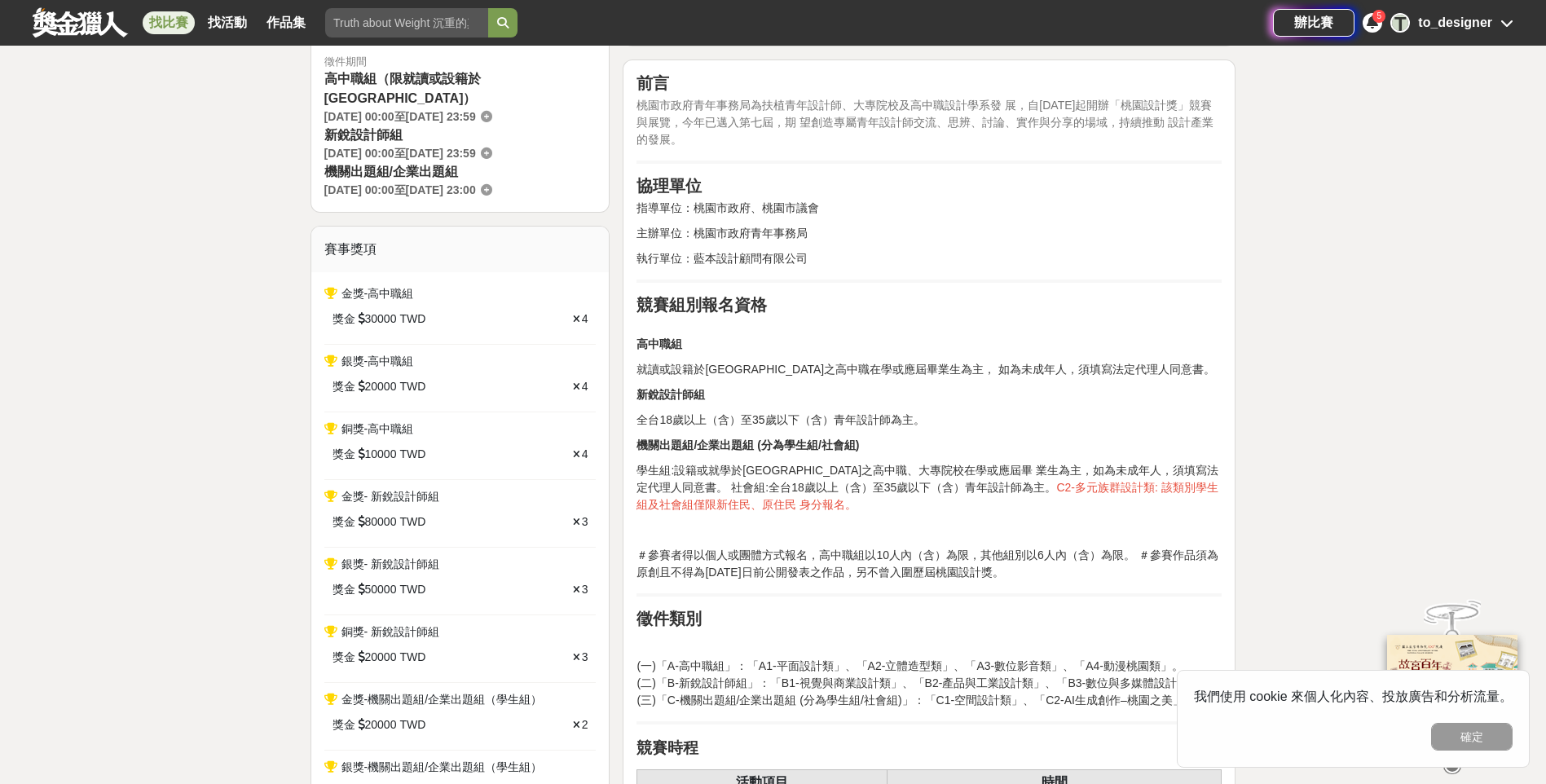 scroll, scrollTop: 570, scrollLeft: 0, axis: vertical 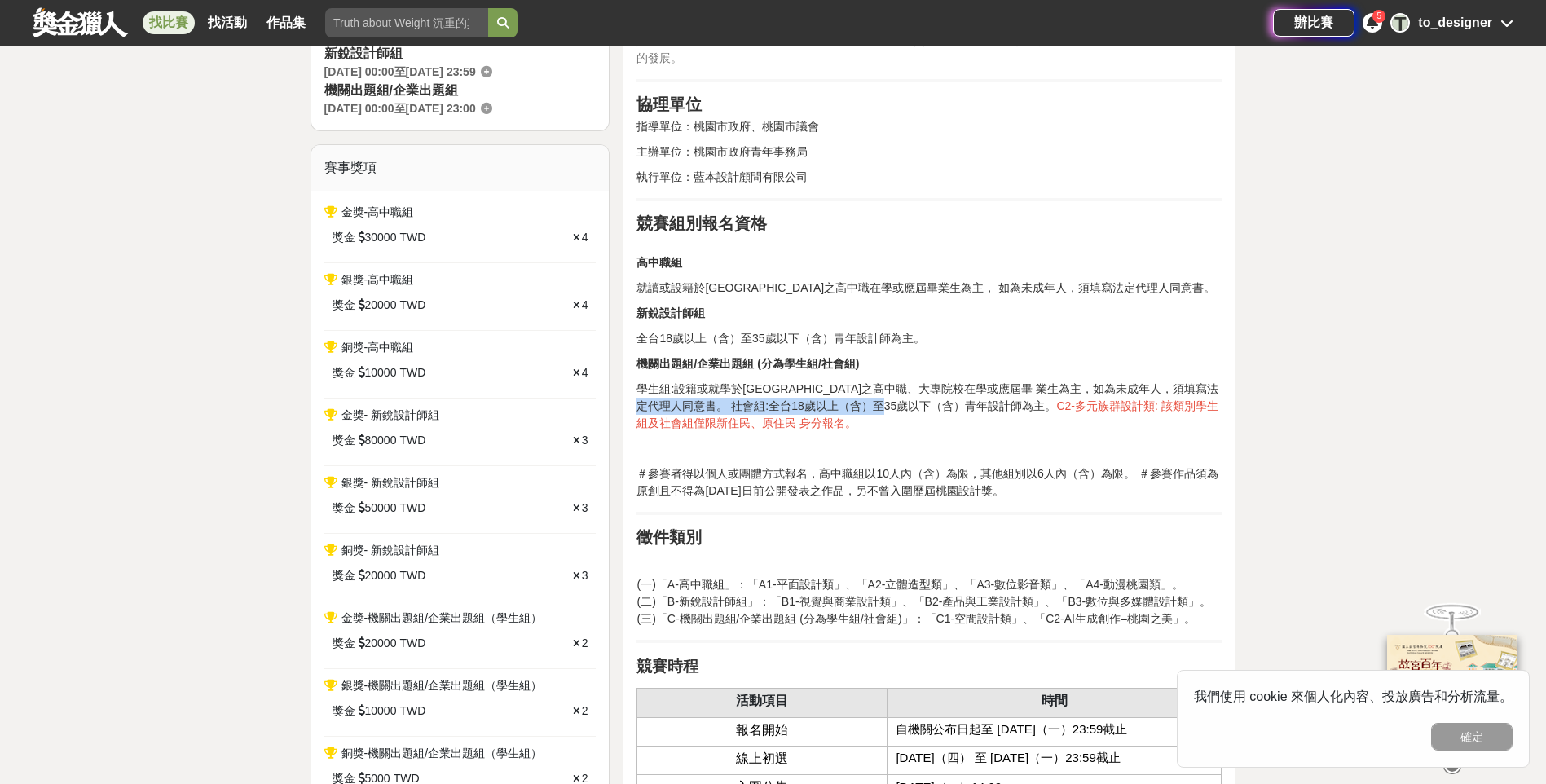 drag, startPoint x: 712, startPoint y: 406, endPoint x: 968, endPoint y: 412, distance: 256.07 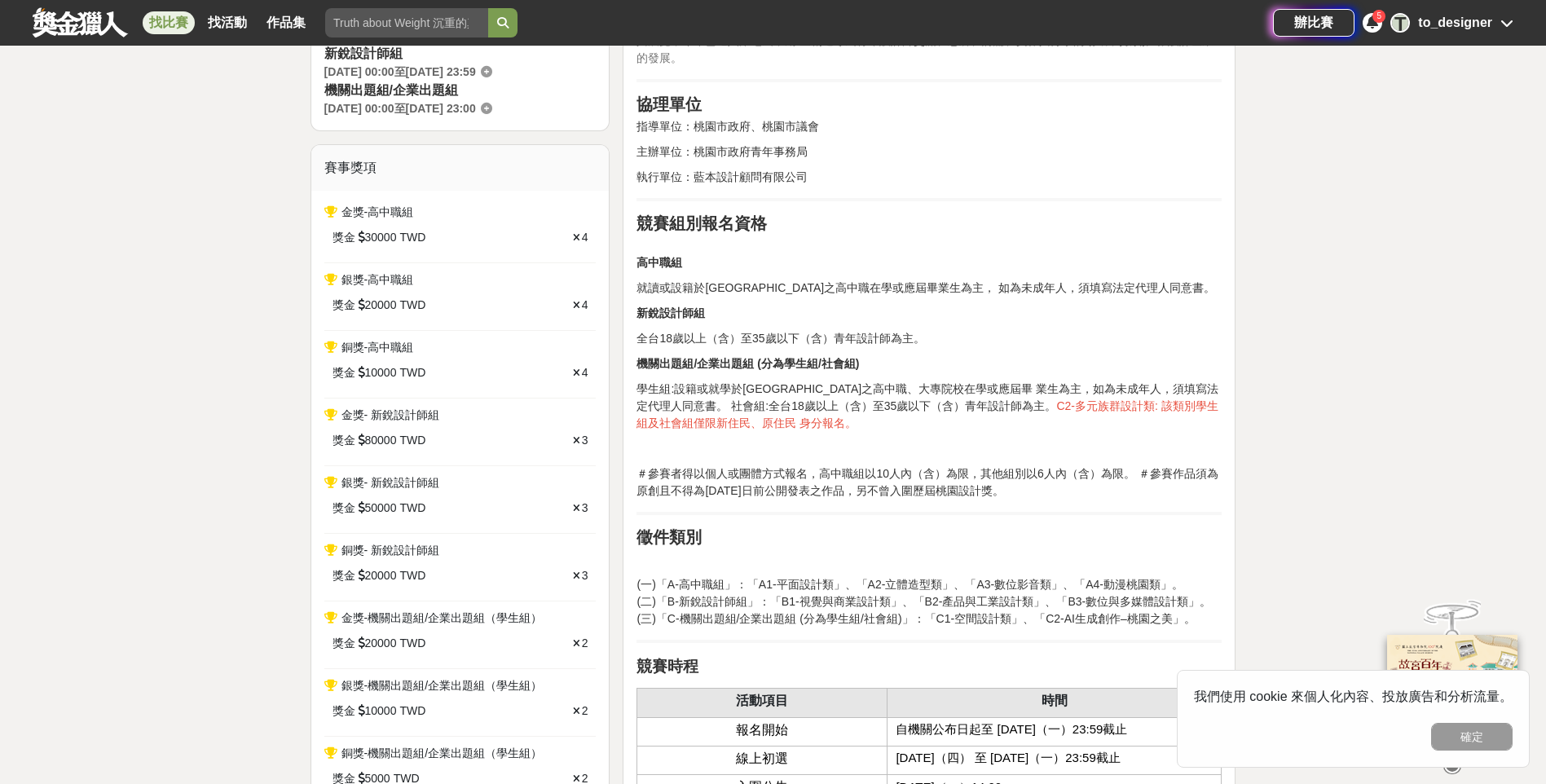drag, startPoint x: 968, startPoint y: 412, endPoint x: 969, endPoint y: 443, distance: 31.016125 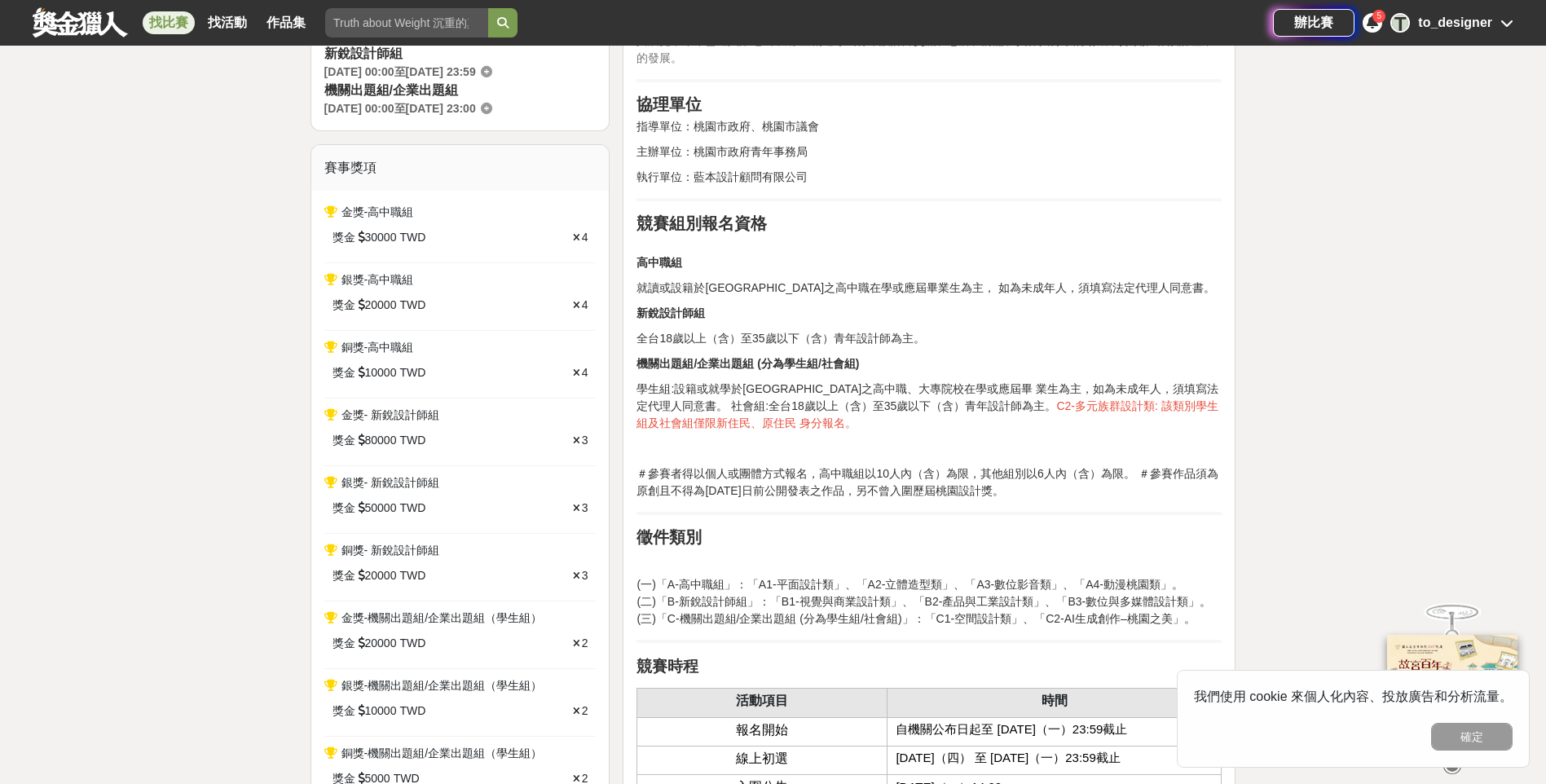 click at bounding box center (929, 448) 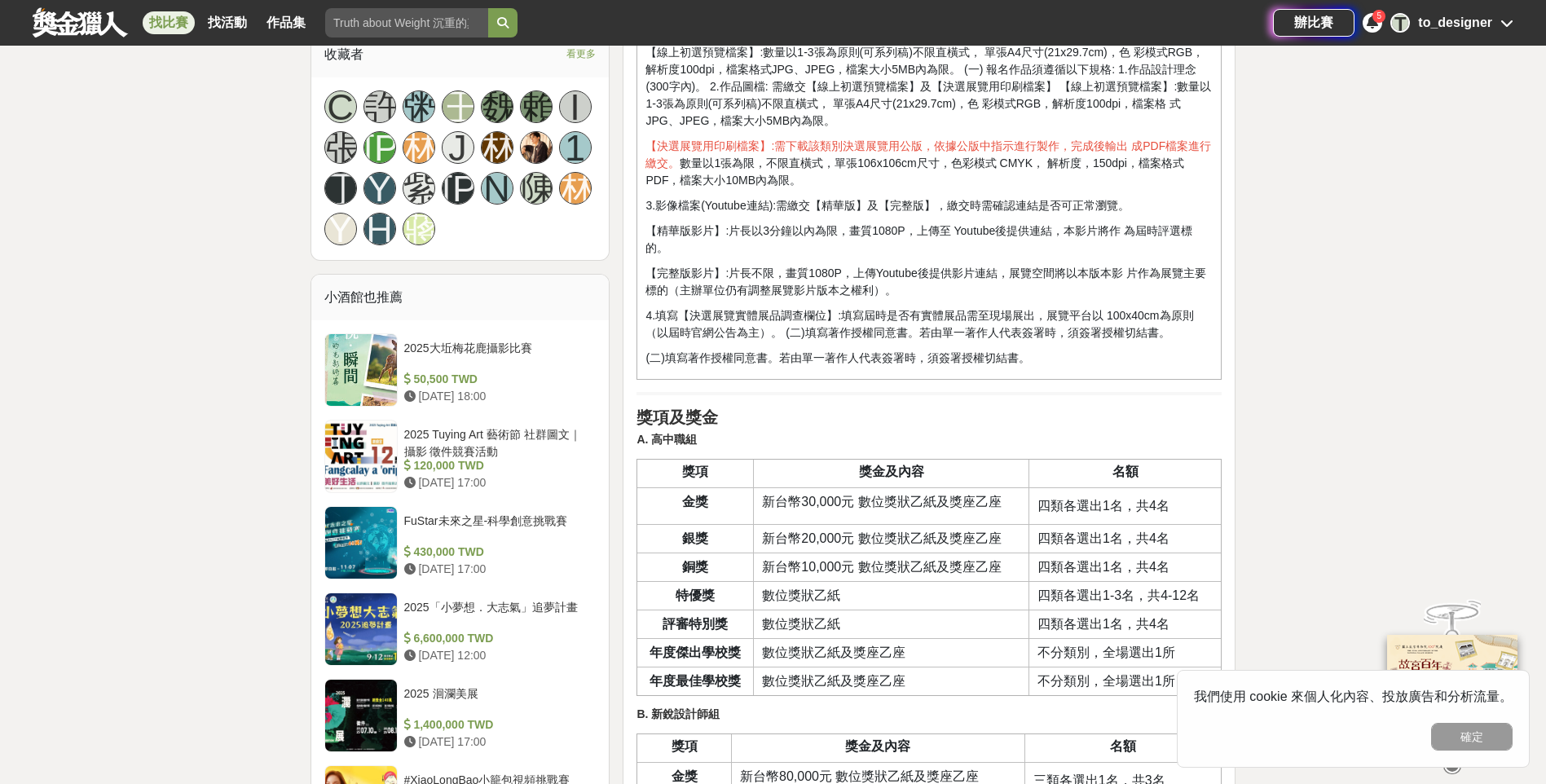 scroll, scrollTop: 2526, scrollLeft: 0, axis: vertical 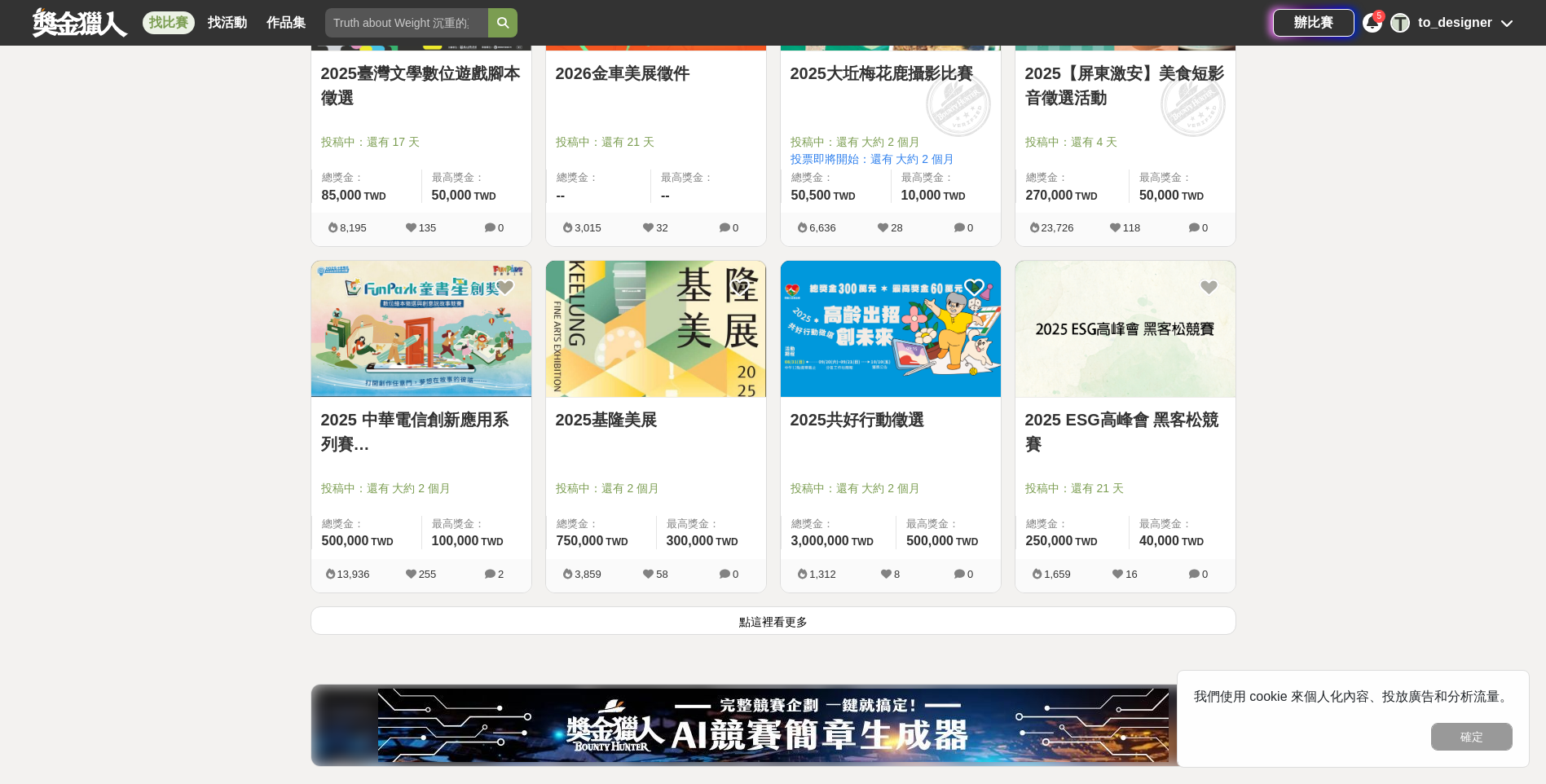 click on "2025基隆美展" at bounding box center (656, 420) 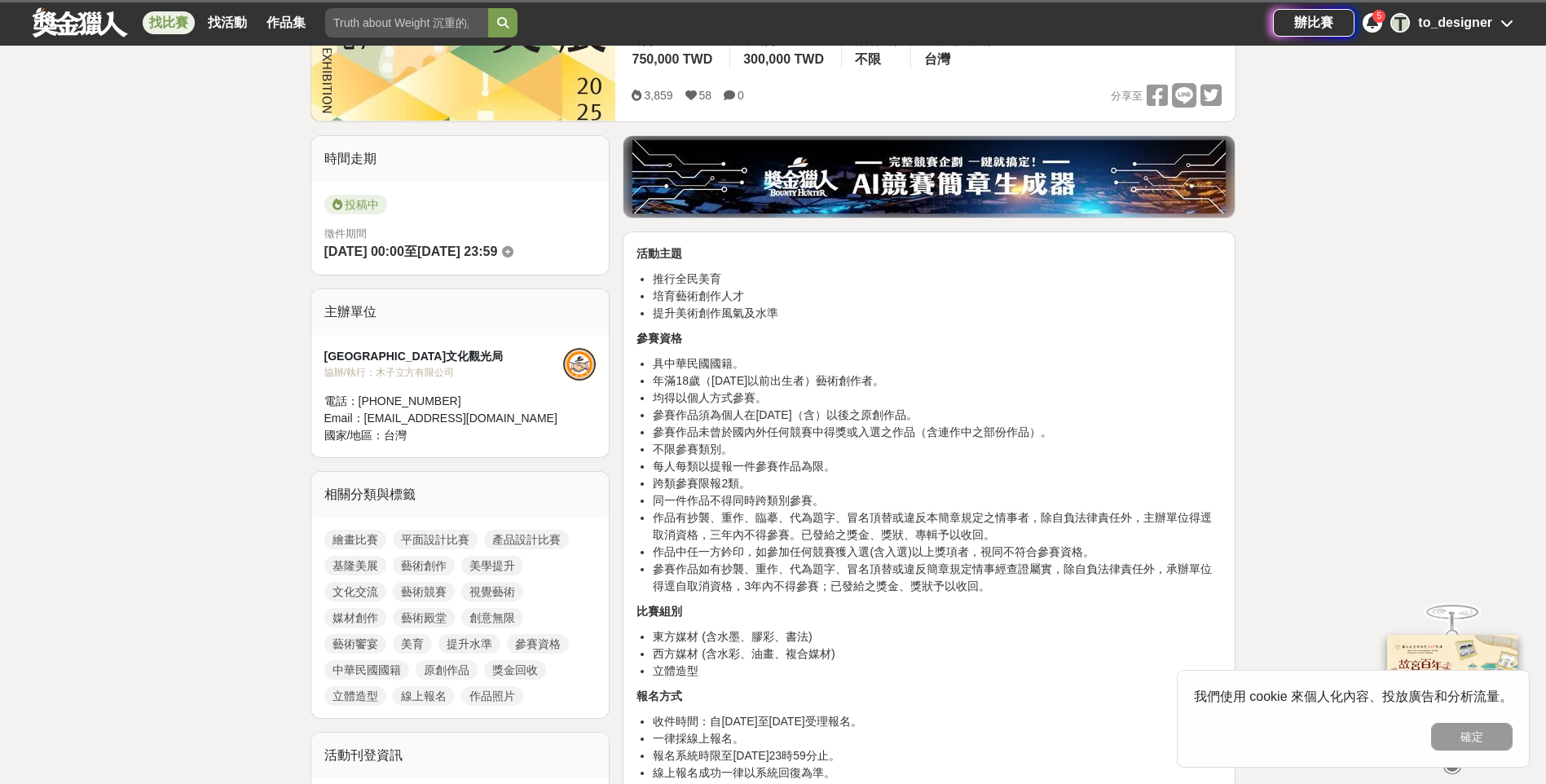 scroll, scrollTop: 326, scrollLeft: 0, axis: vertical 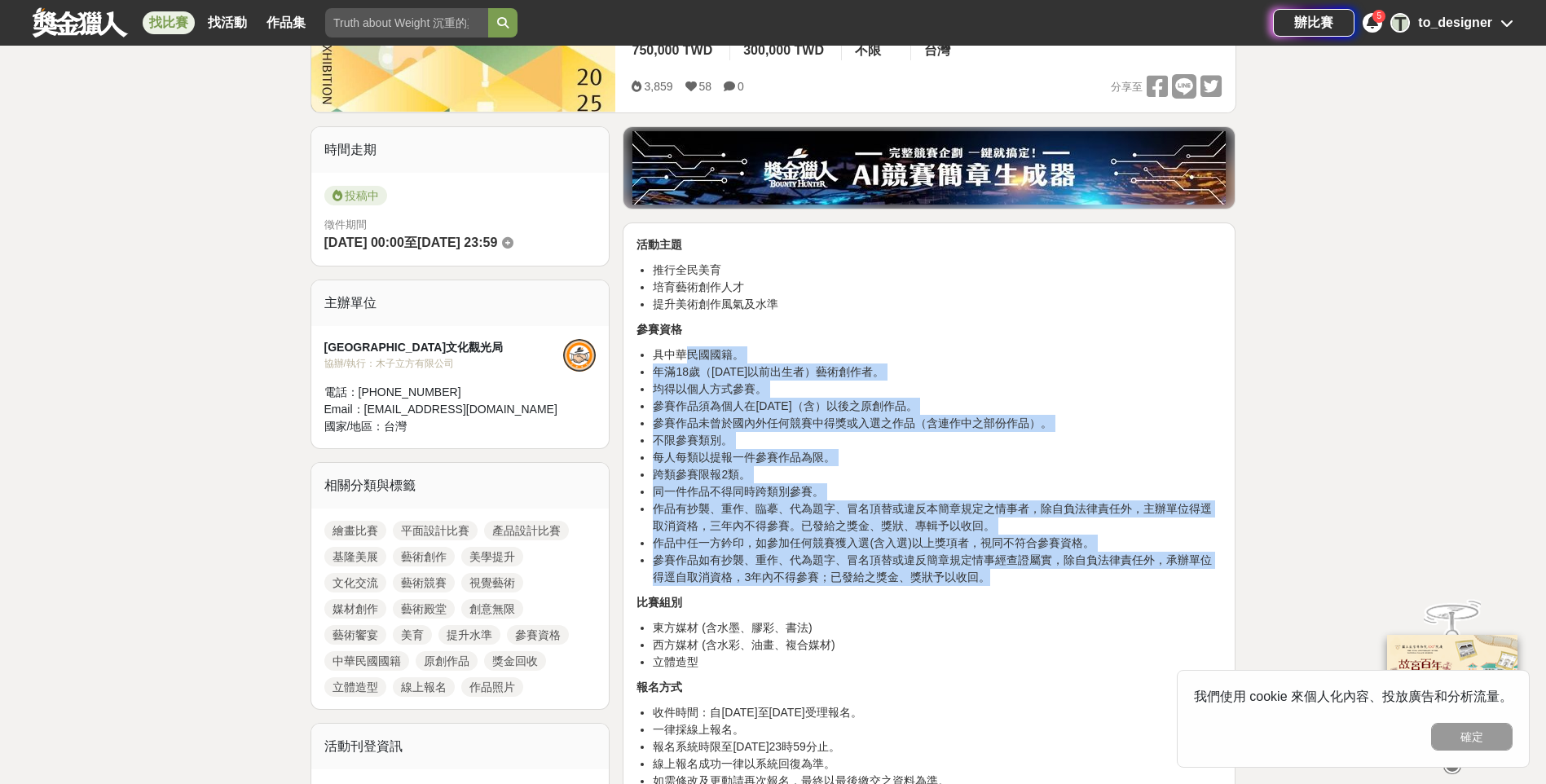 drag, startPoint x: 685, startPoint y: 352, endPoint x: 1019, endPoint y: 576, distance: 402.15917 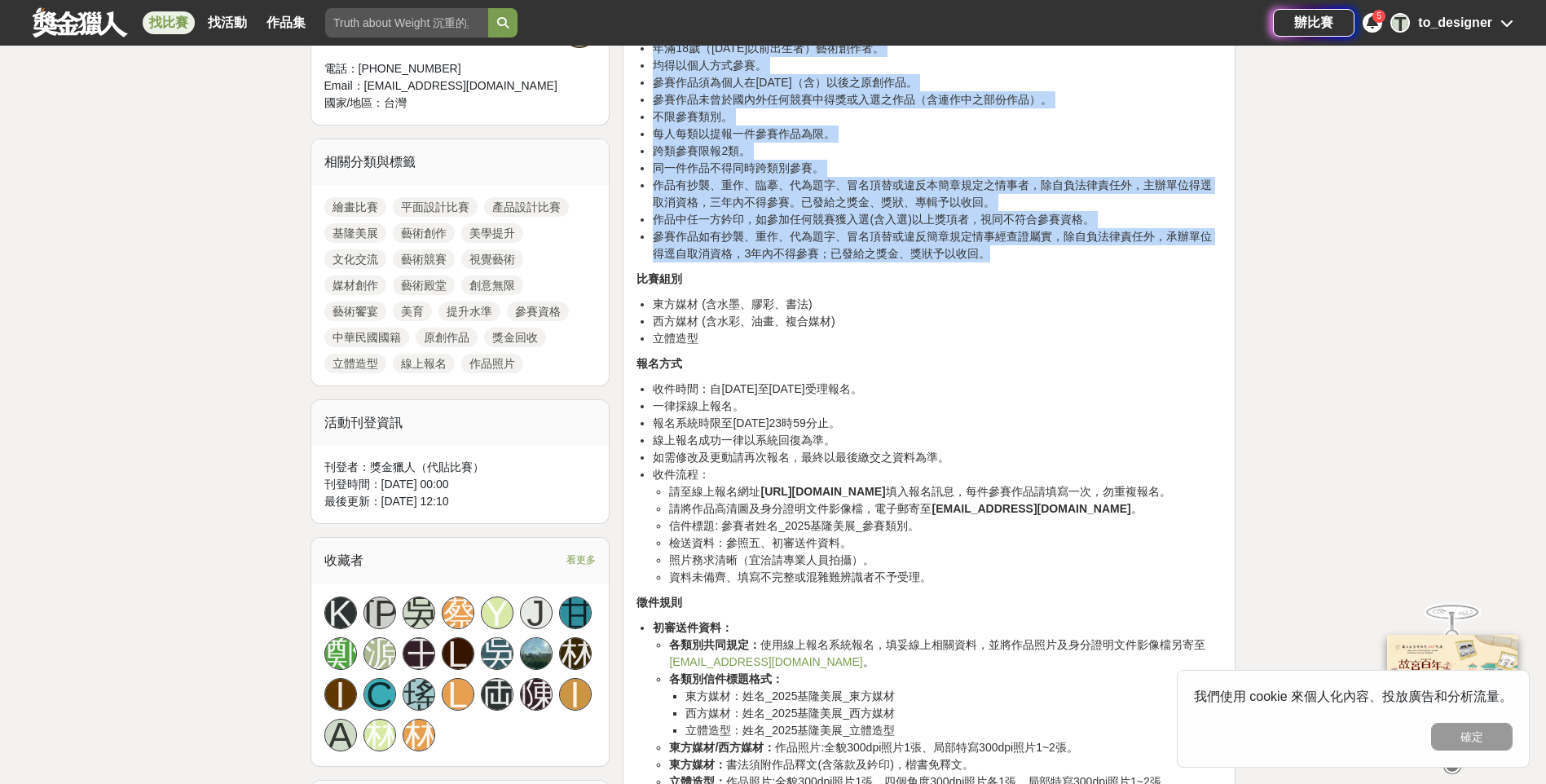 scroll, scrollTop: 652, scrollLeft: 0, axis: vertical 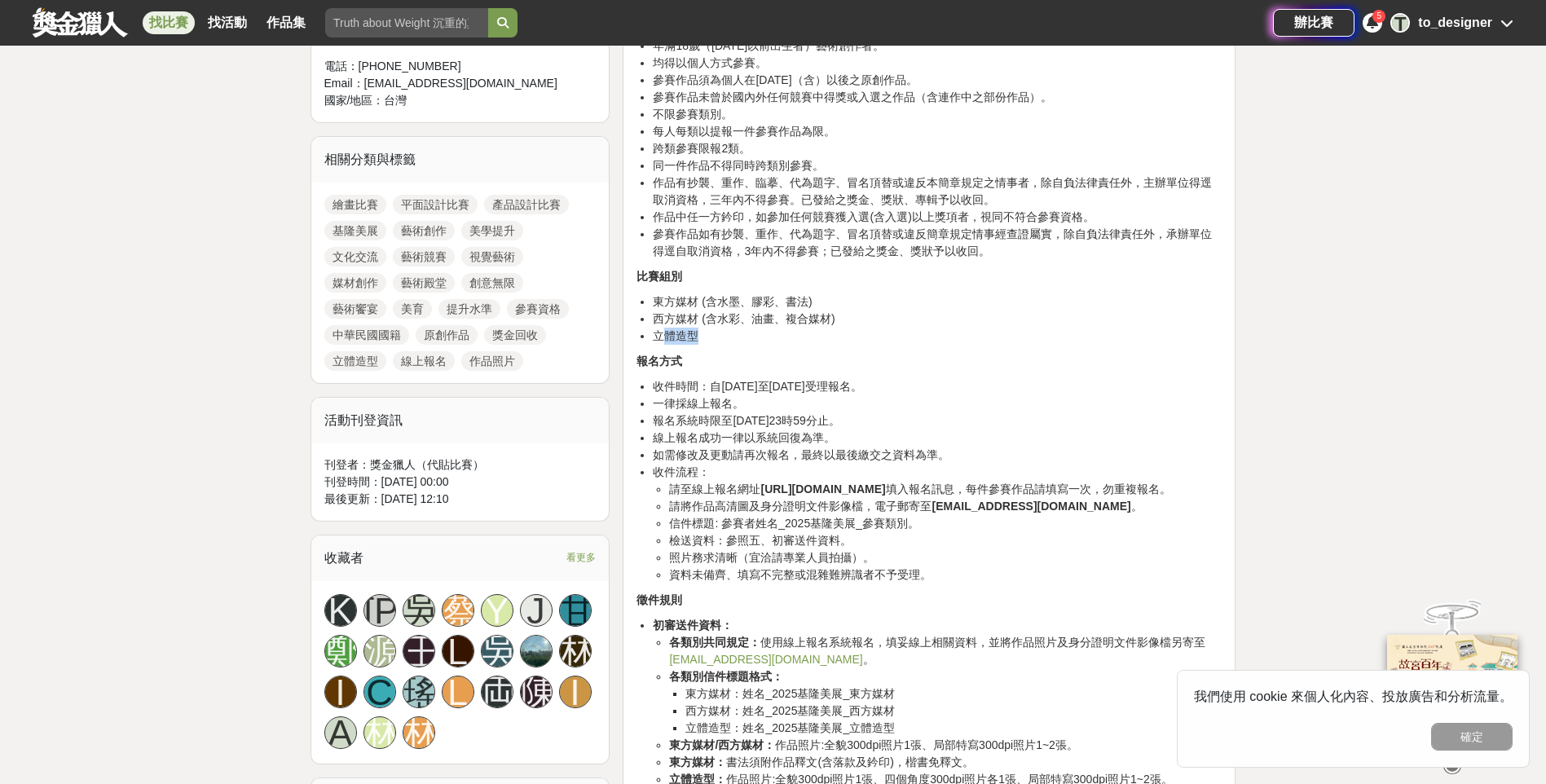 drag, startPoint x: 659, startPoint y: 334, endPoint x: 704, endPoint y: 333, distance: 45.01111 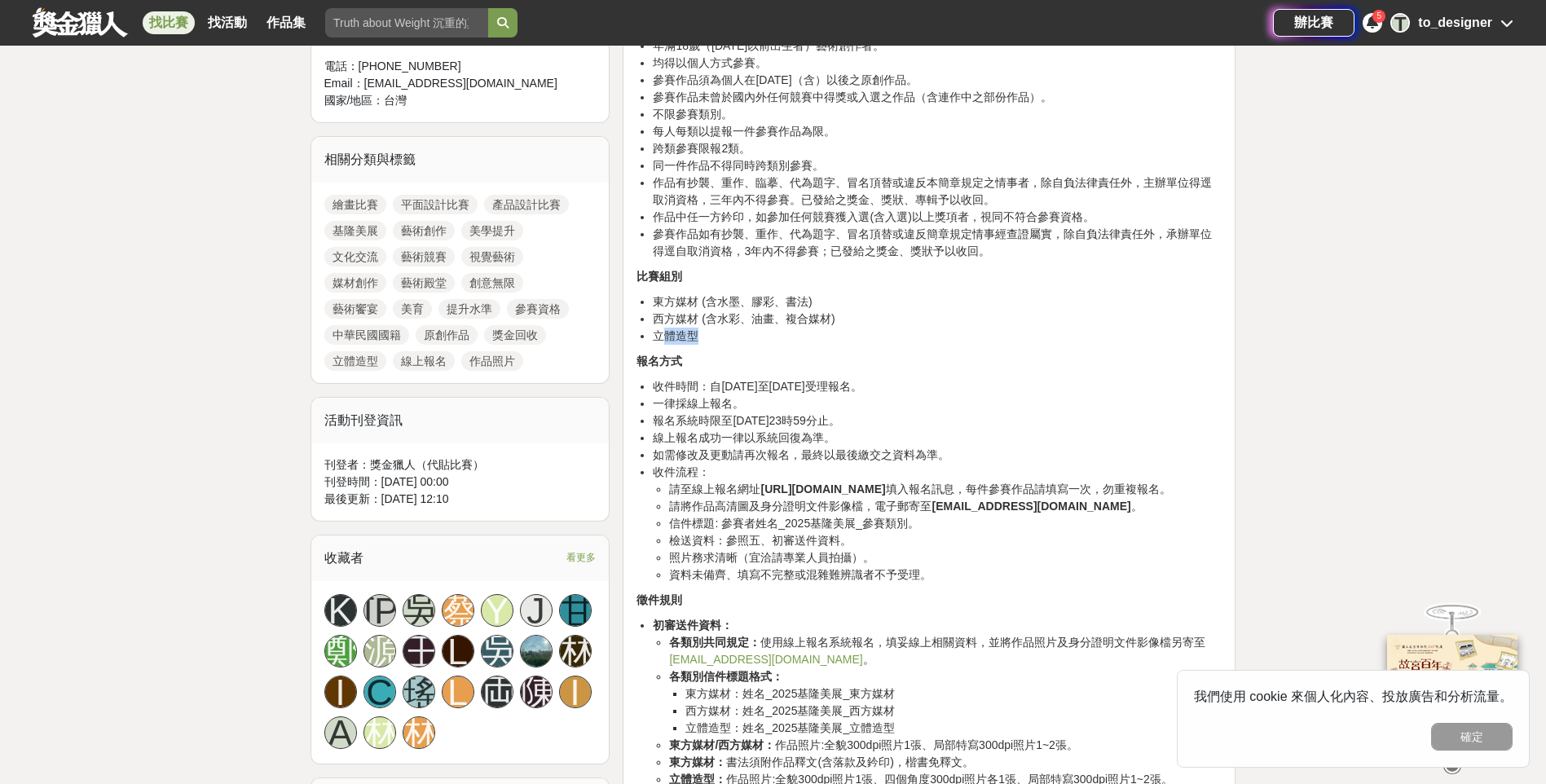 click on "立體造型" at bounding box center [937, 336] 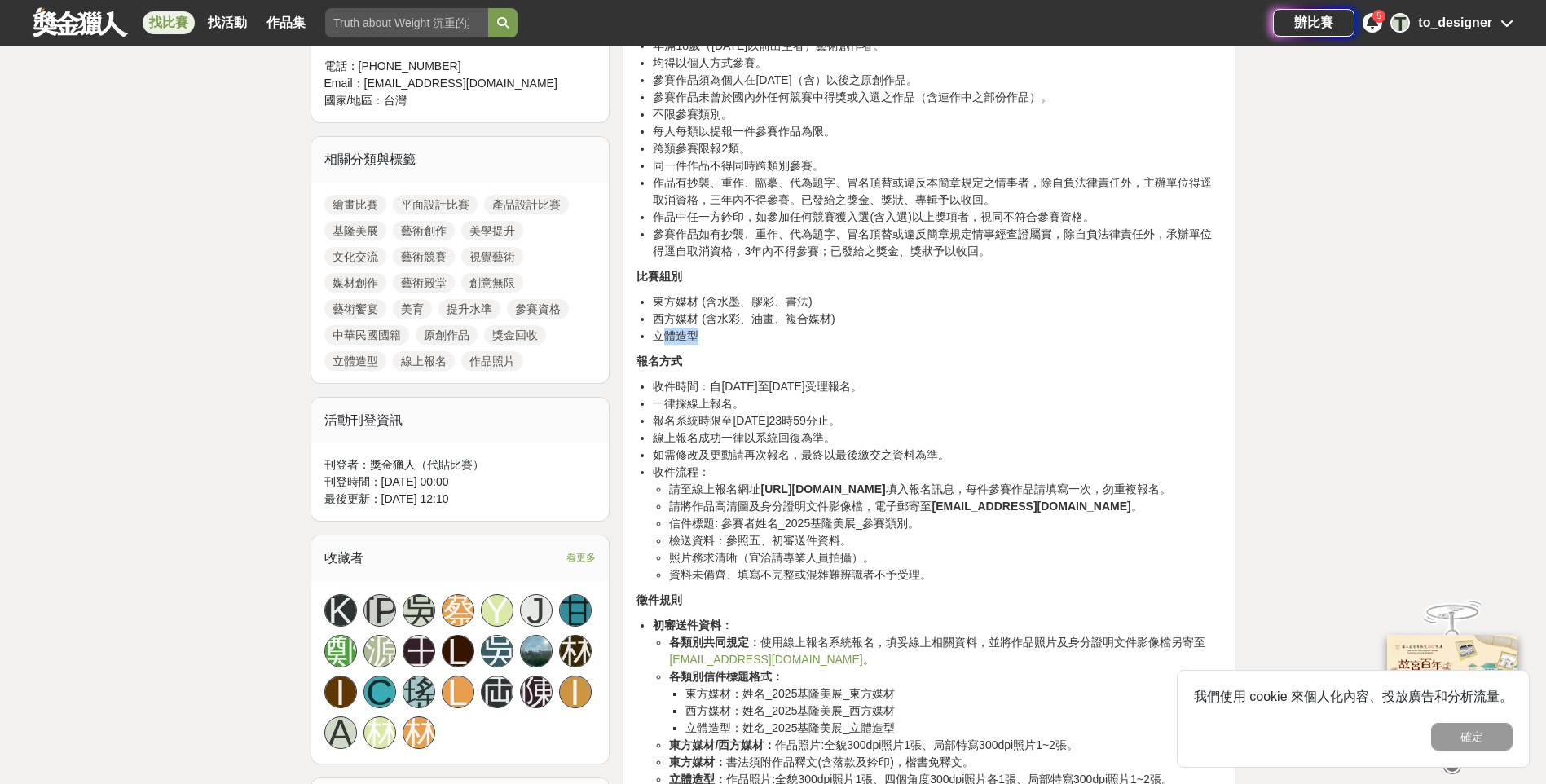 drag, startPoint x: 704, startPoint y: 333, endPoint x: 930, endPoint y: 380, distance: 230.83544 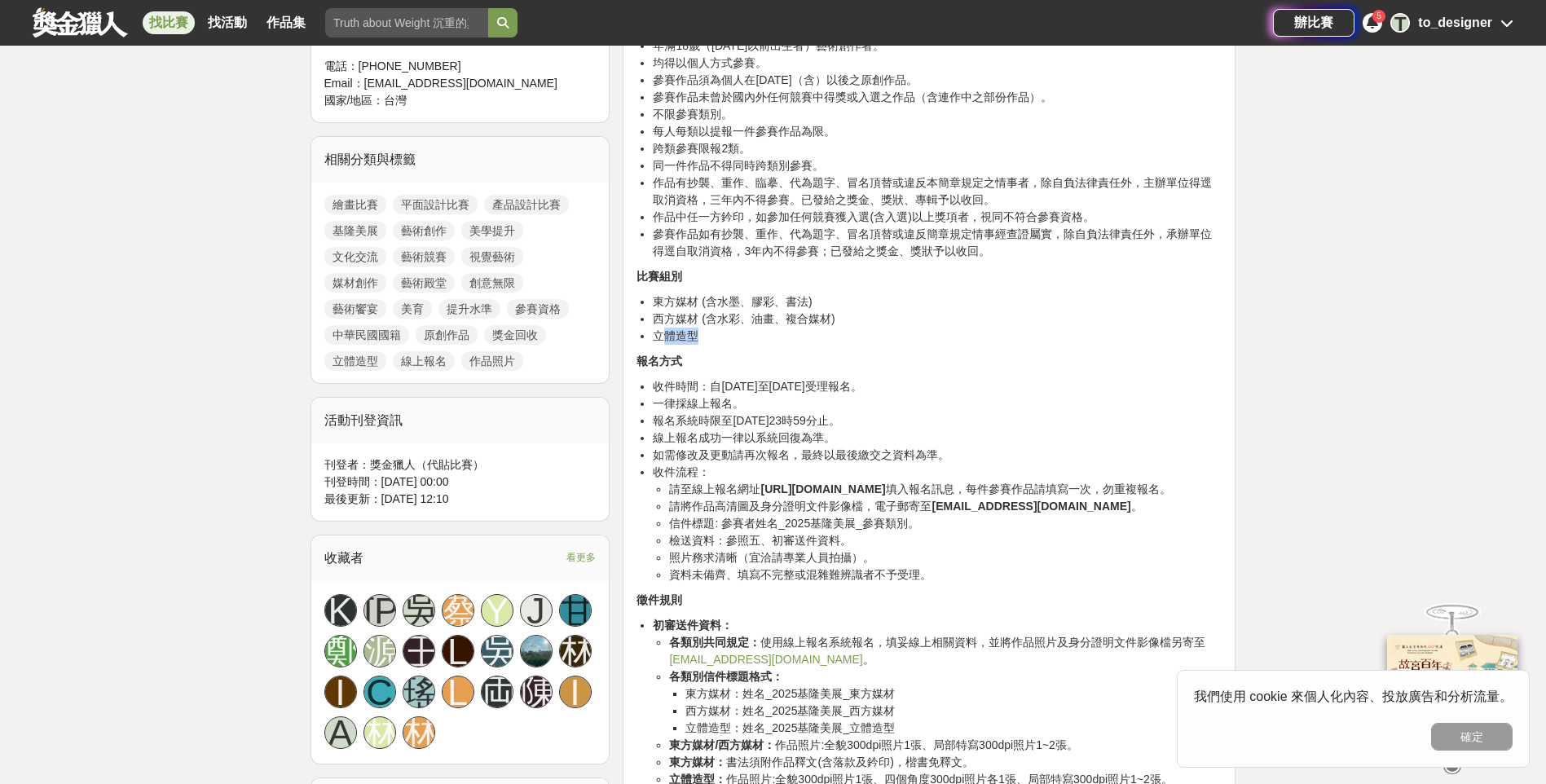 drag, startPoint x: 670, startPoint y: 417, endPoint x: 885, endPoint y: 417, distance: 215 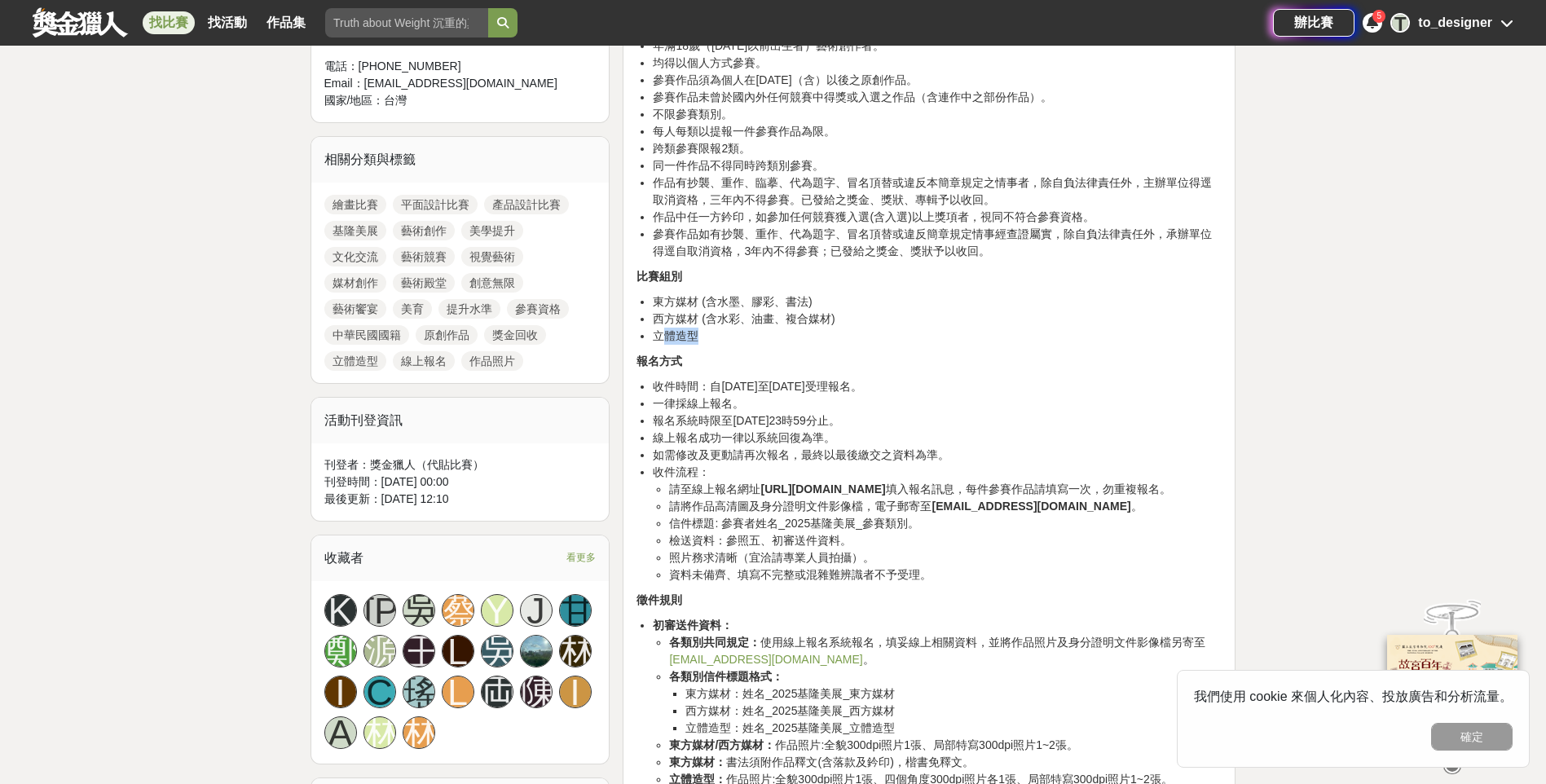 click on "報名系統時限至[DATE]23時59分止。" at bounding box center [937, 421] 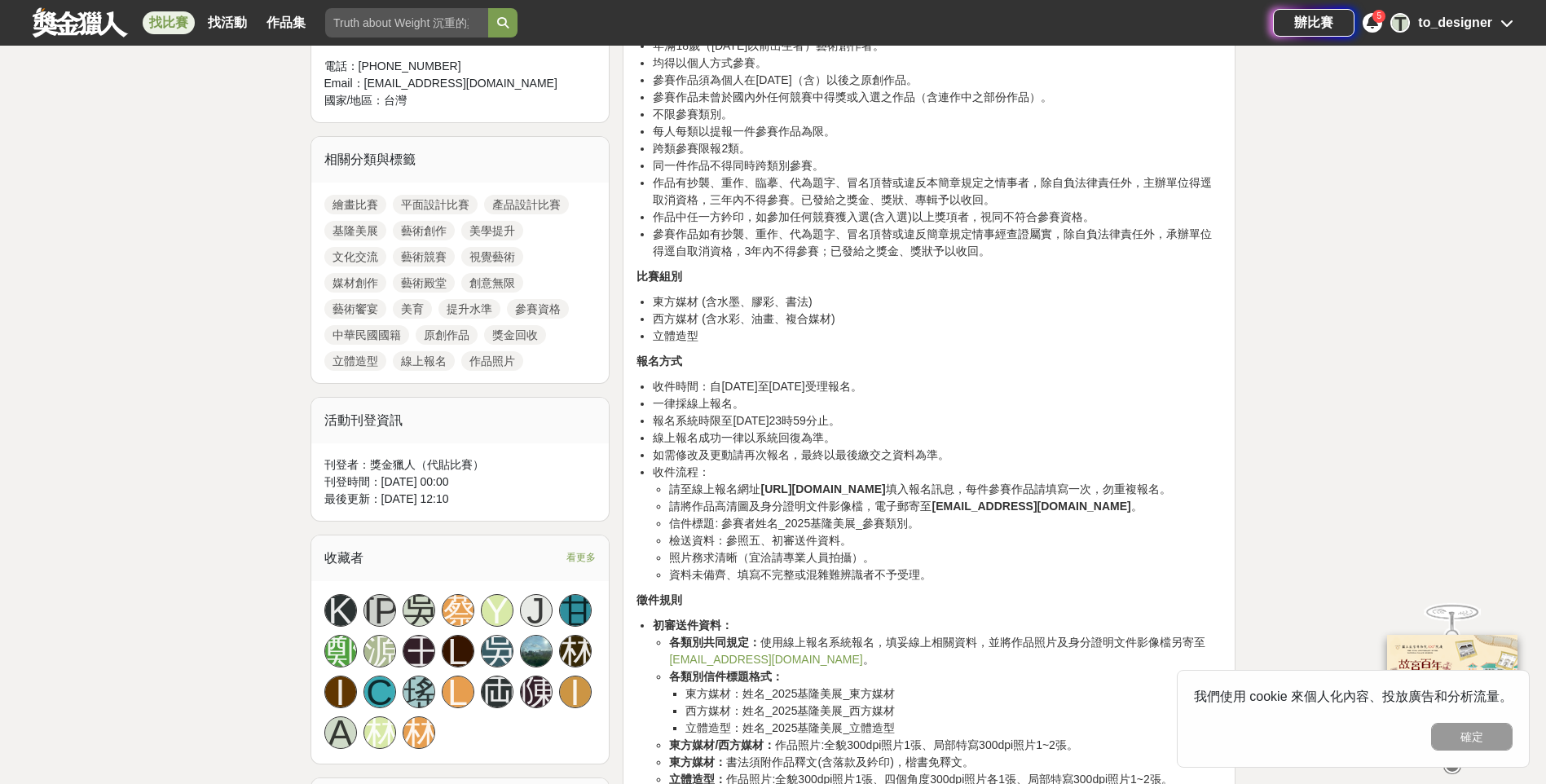 drag, startPoint x: 885, startPoint y: 417, endPoint x: 823, endPoint y: 435, distance: 64.56005 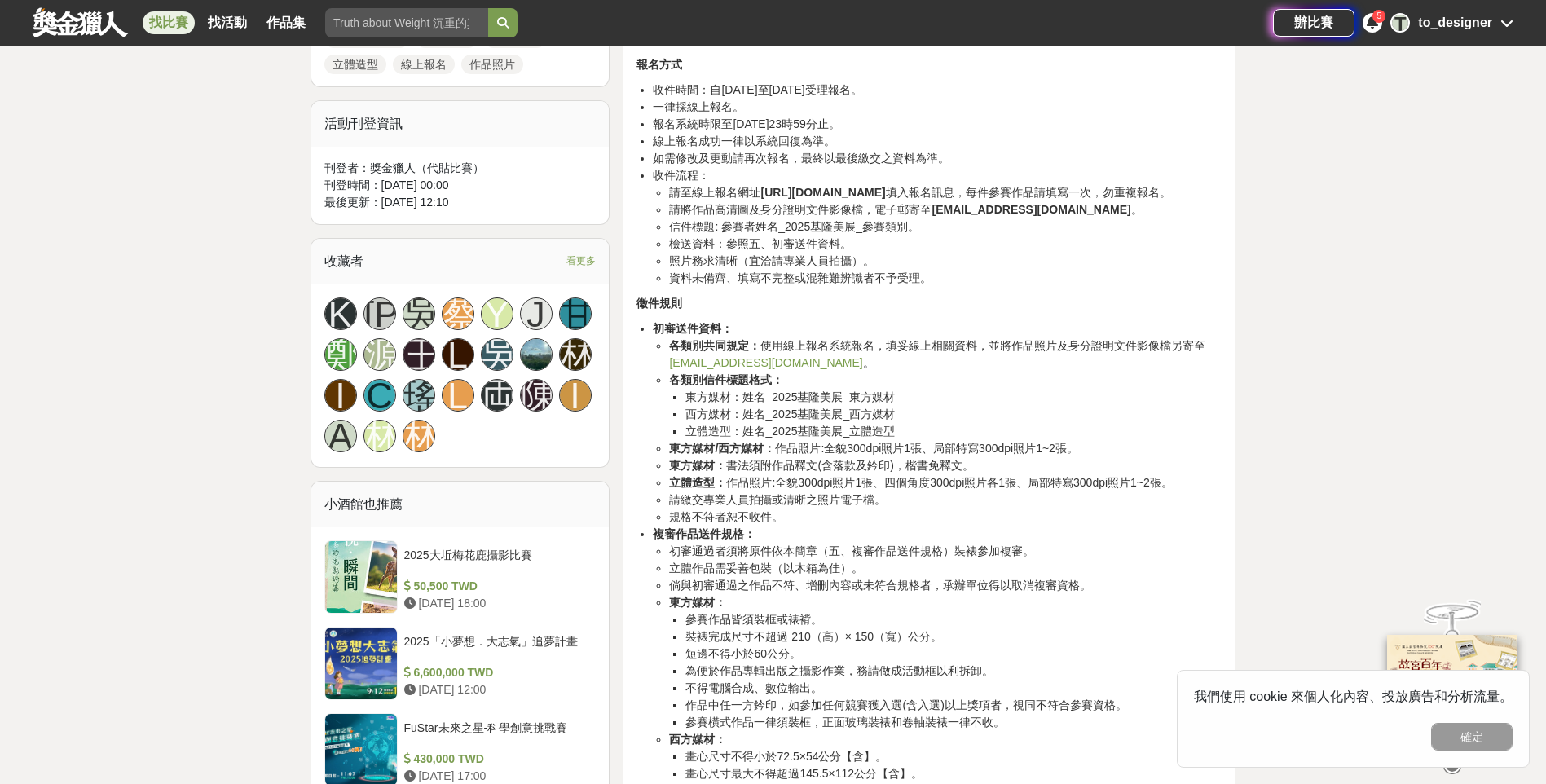 scroll, scrollTop: 978, scrollLeft: 0, axis: vertical 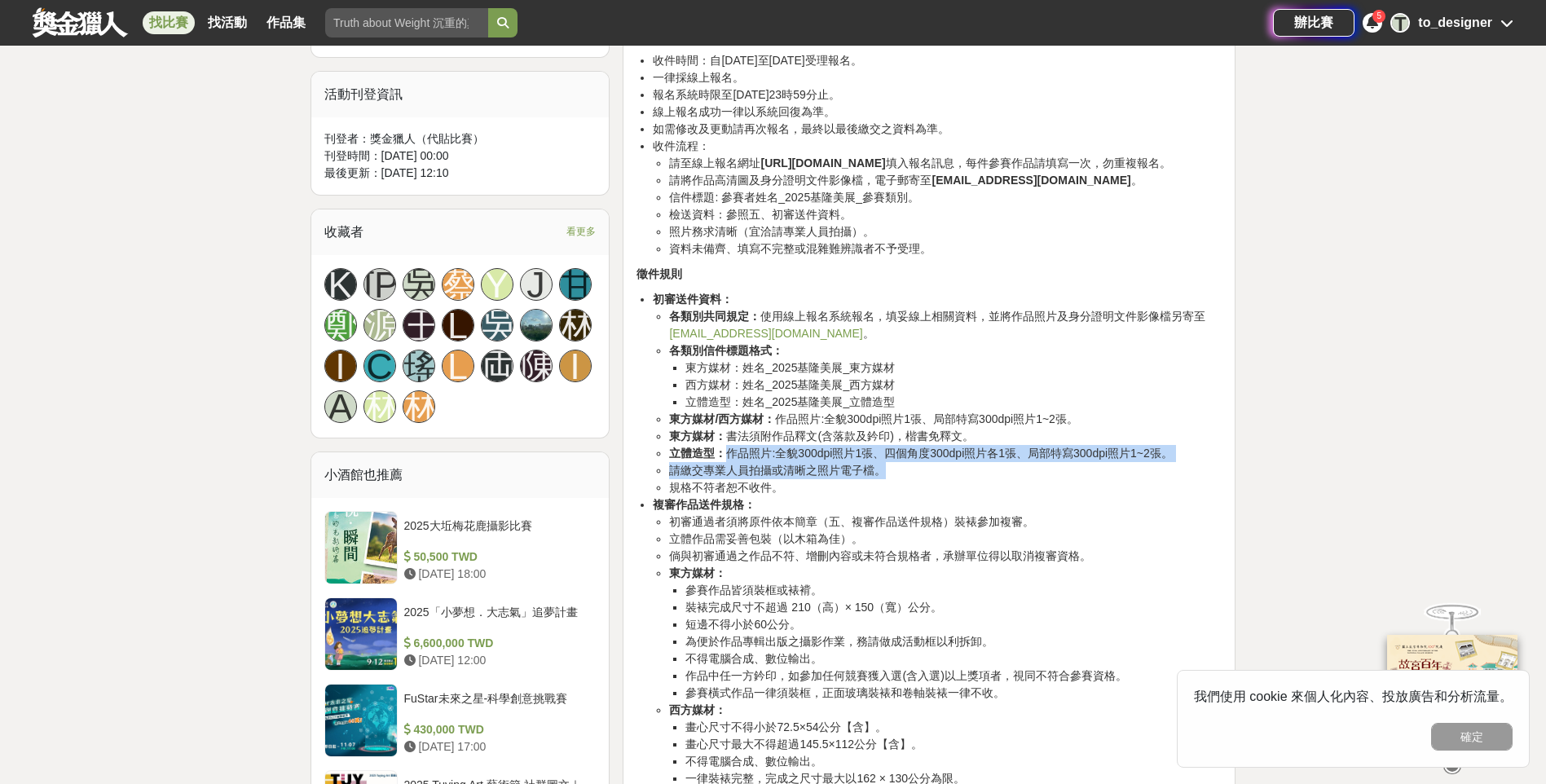 drag, startPoint x: 728, startPoint y: 469, endPoint x: 1183, endPoint y: 487, distance: 455.356 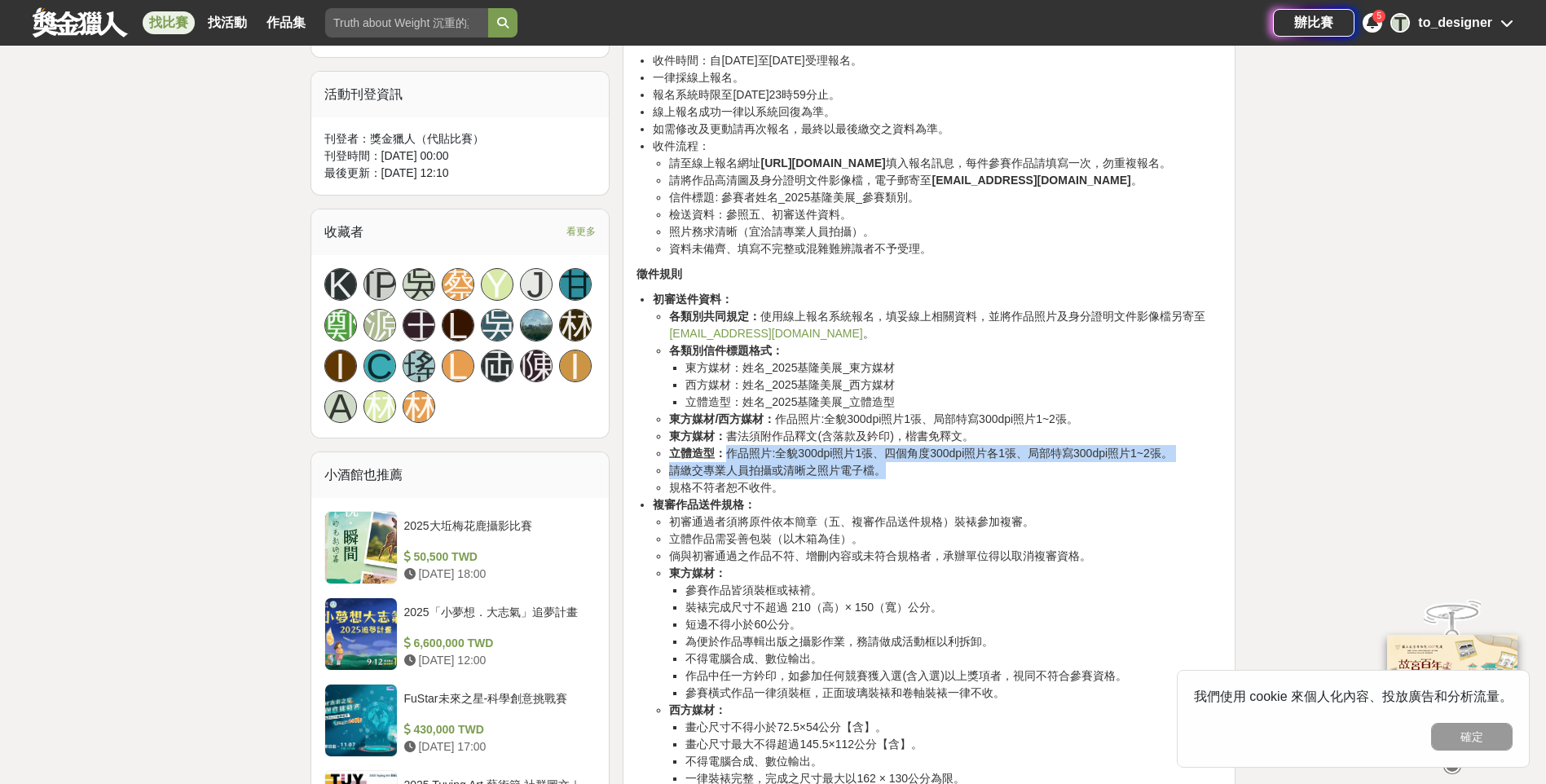 click on "各類別共同規定：  使用線上報名系統報名，填妥線上相關資料，並將作品照片及身分證明文件影像檔另寄至  [EMAIL_ADDRESS][DOMAIN_NAME] 。 各類別信件標題格式： 東方媒材：姓名_2025基隆美展_東方媒材 西方媒材：姓名_2025基隆美展_西方媒材 立體造型：姓名_2025基隆美展_立體造型 東方媒材/西方媒材：  作品照片:全貌300dpi照片1張、局部特寫300dpi照片1~2張。 東方媒材：  書法須附作品釋文(含落款及鈐印)，楷書免釋文。 立體造型：  作品照片:全貌300dpi照片1張、四個角度300dpi照片各1張、局部特寫300dpi照片1~2張。 請繳交專業人員拍攝或清晰之照片電子檔。 規格不符者恕不收件。" at bounding box center [937, 402] 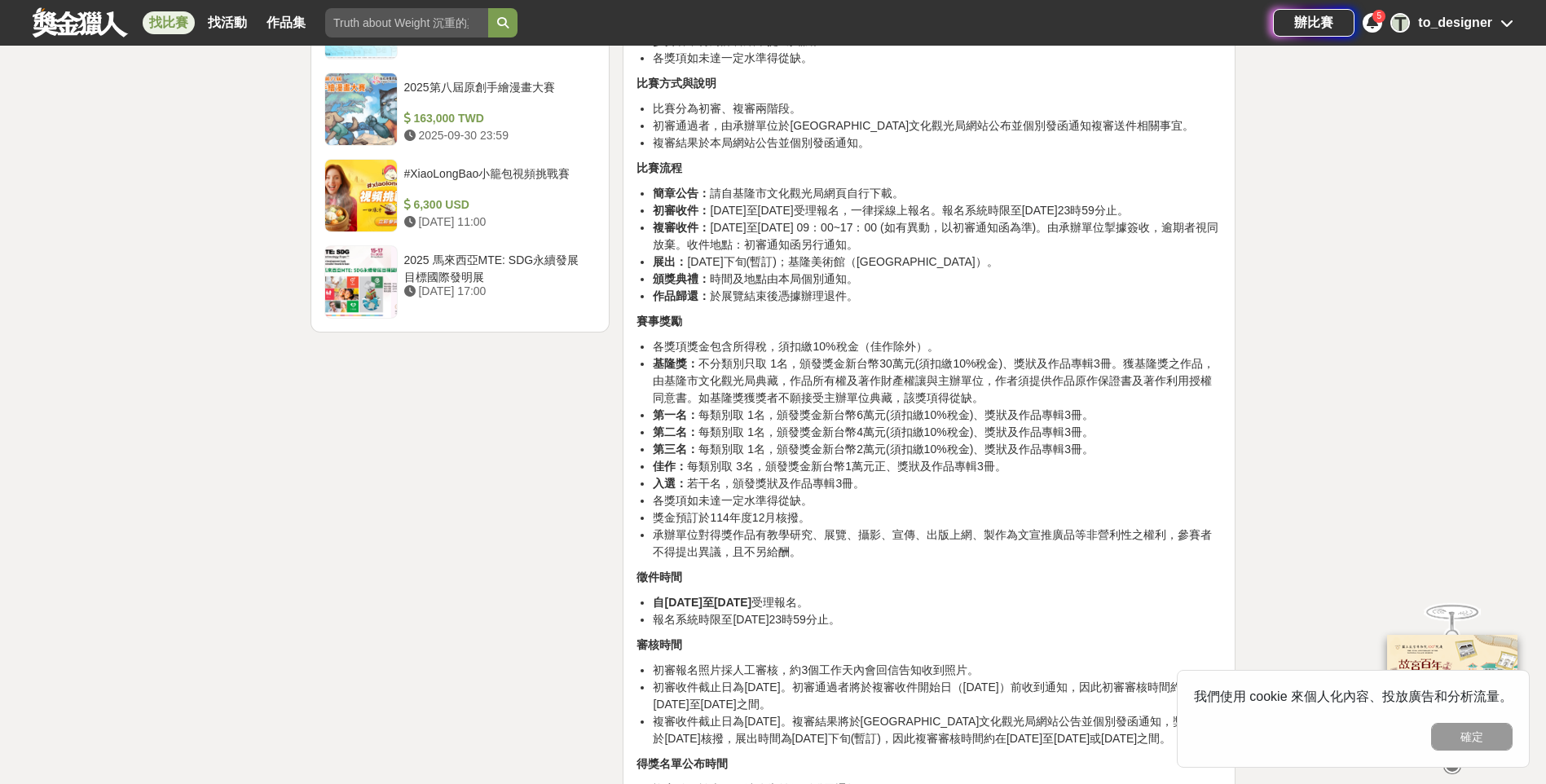 scroll, scrollTop: 2200, scrollLeft: 0, axis: vertical 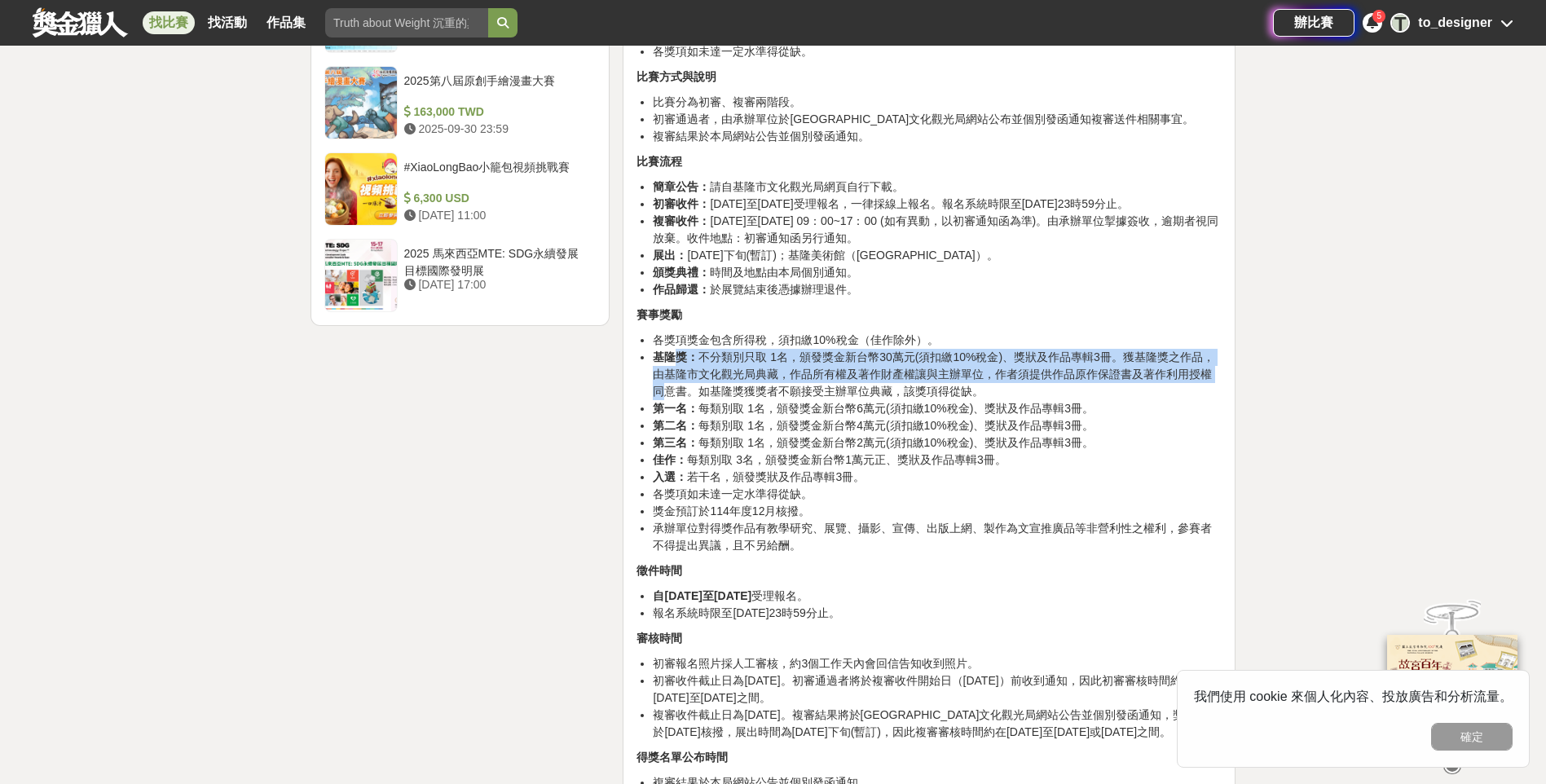 drag, startPoint x: 678, startPoint y: 394, endPoint x: 1222, endPoint y: 406, distance: 544.13234 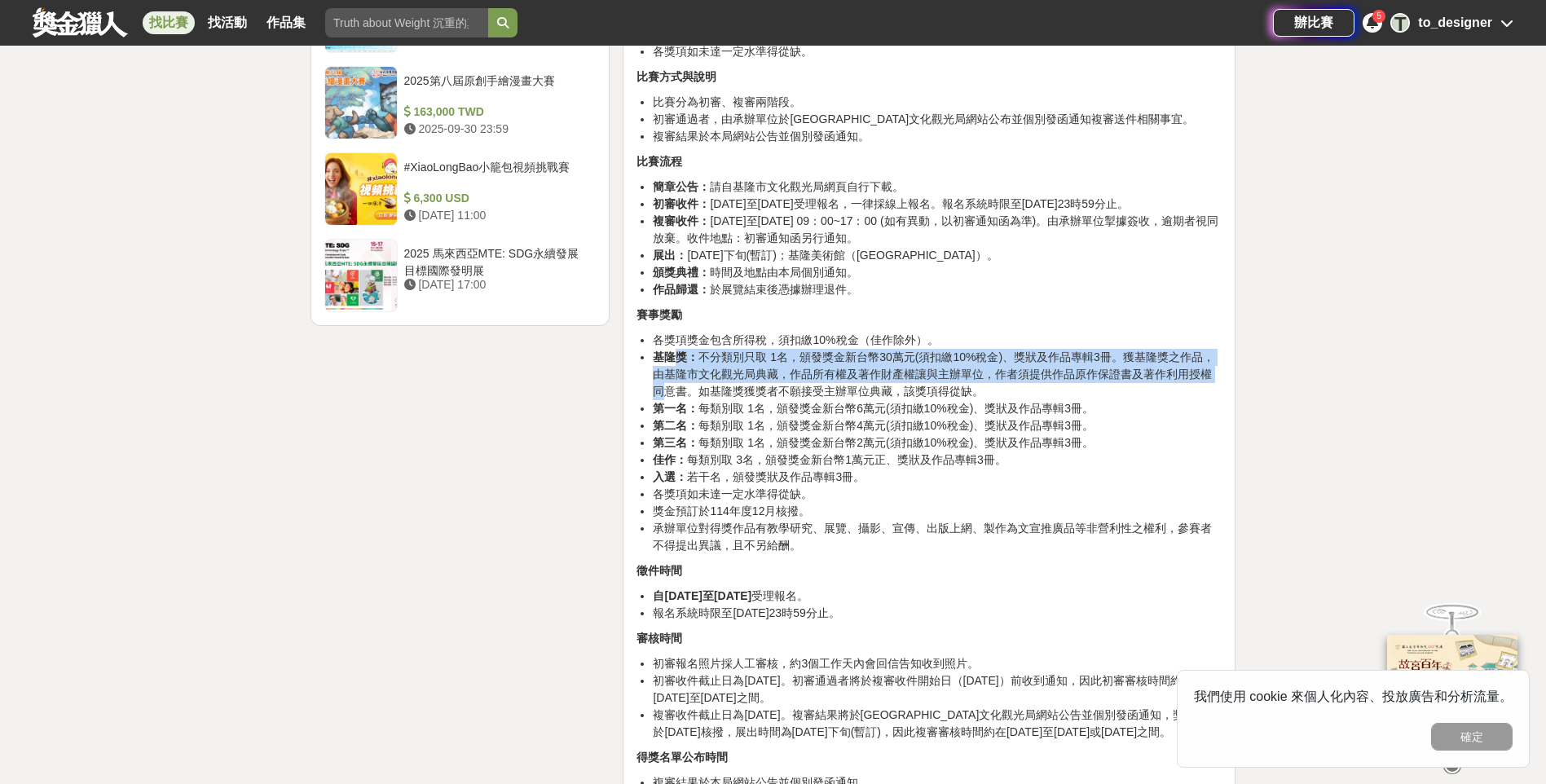 click on "基隆獎：  不分類別只取 1名，頒發獎金新台幣30萬元(須扣繳10%稅金)、獎狀及作品專輯3冊。獲基隆獎之作品，由基隆市文化觀光局典藏，作品所有權及著作財產權讓與主辦單位，作者須提供作品原作保證書及著作利用授權同意書。如基隆獎獲獎者不願接受主辦單位典藏，該獎項得從缺。" at bounding box center [937, 374] 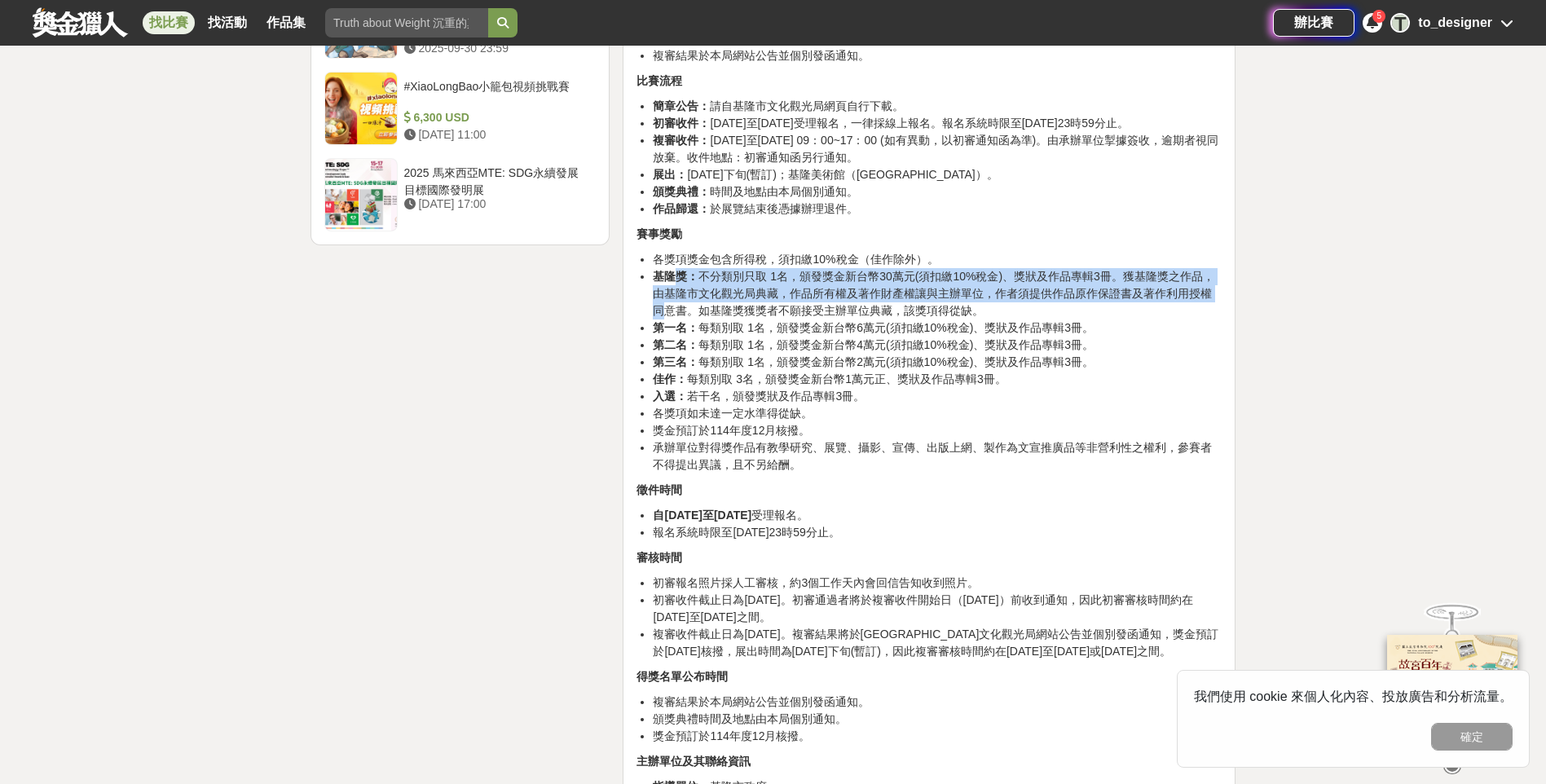scroll, scrollTop: 2282, scrollLeft: 0, axis: vertical 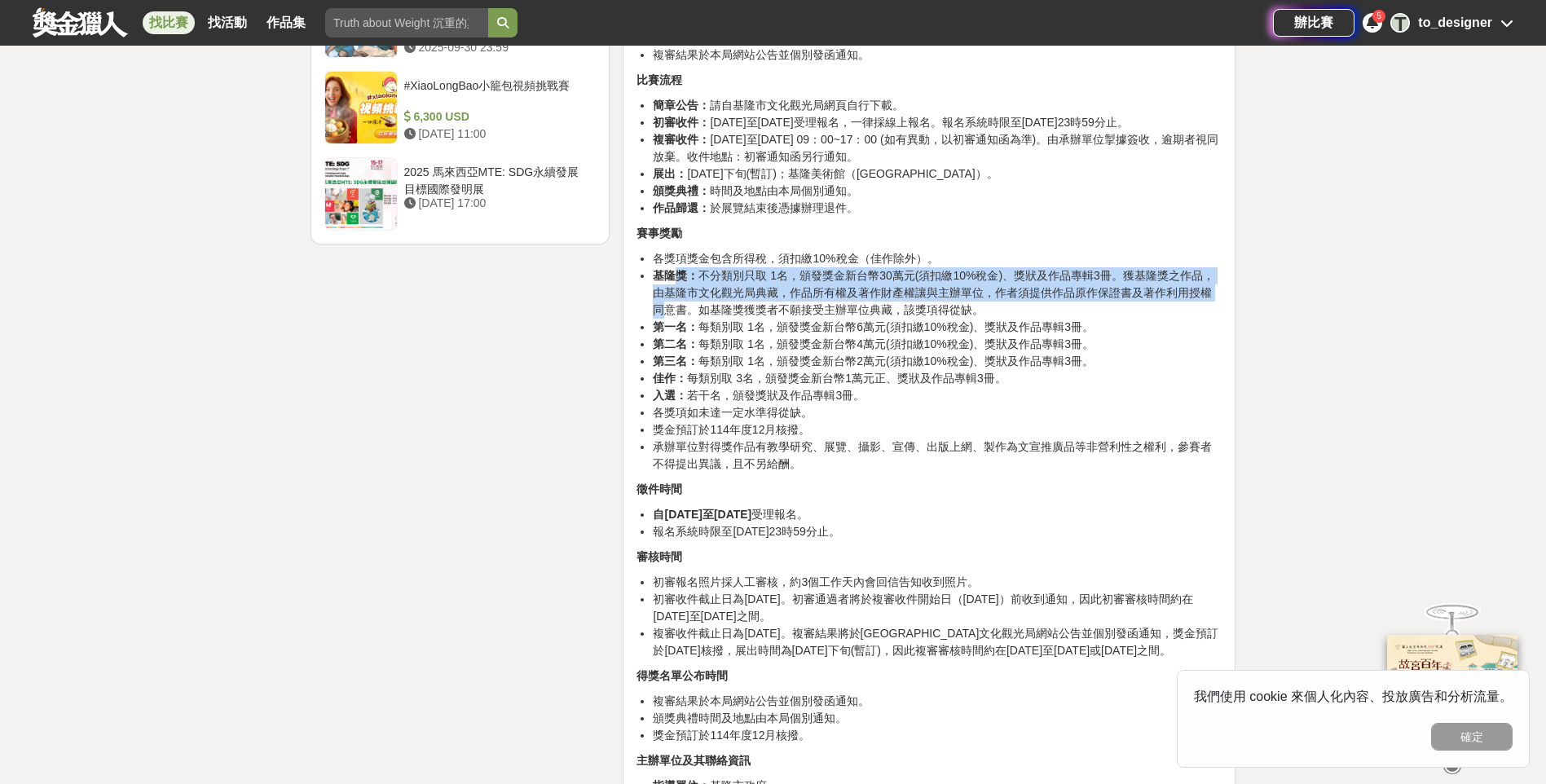 drag, startPoint x: 1072, startPoint y: 393, endPoint x: 648, endPoint y: 361, distance: 425.20583 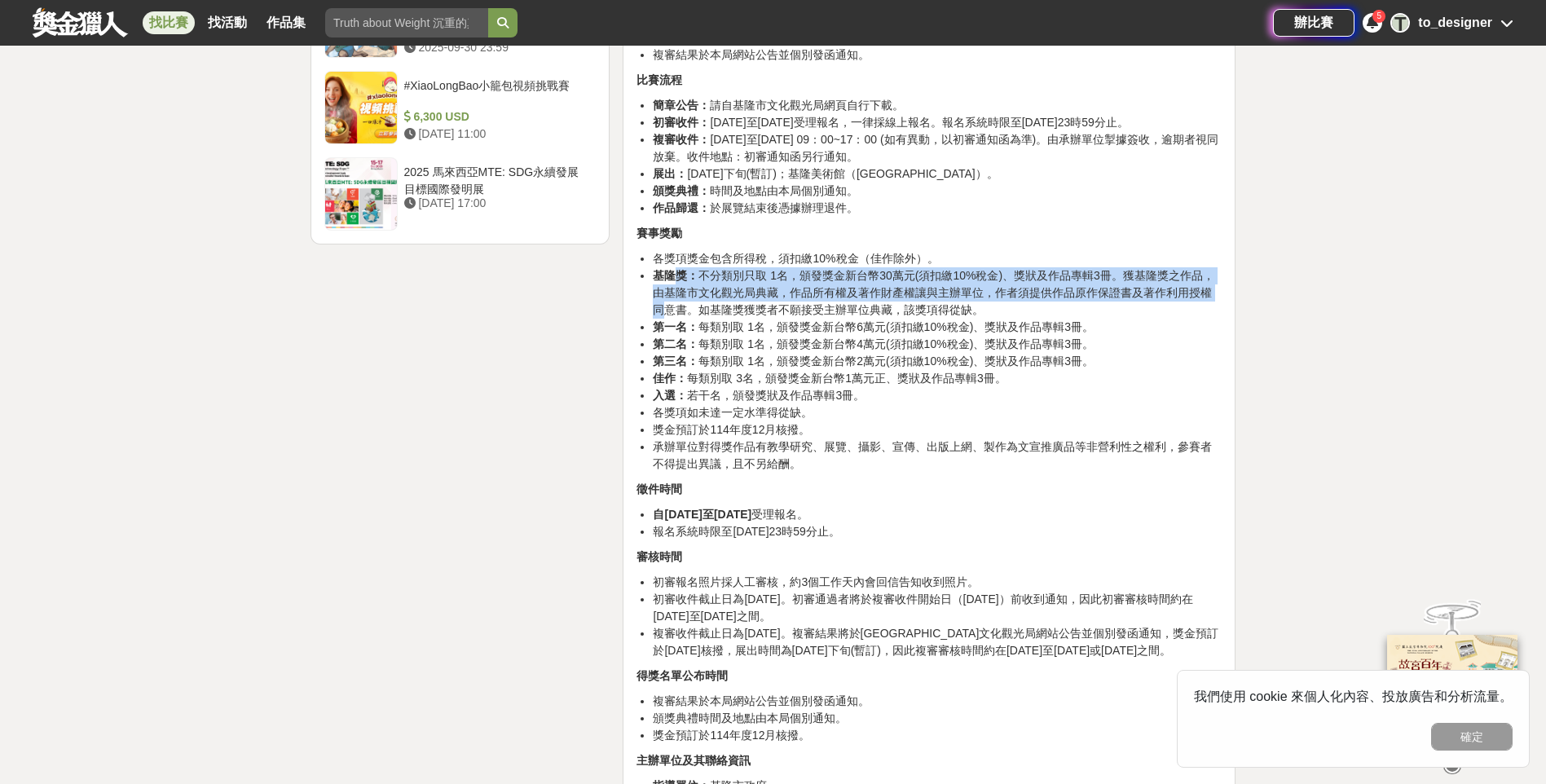 click on "各獎項獎金包含所得稅，須扣繳10%稅金（佳作除外）。 基隆獎：  不分類別只取 1名，頒發獎金新台幣30萬元(須扣繳10%稅金)、獎狀及作品專輯3冊。獲基隆獎之作品，由基隆市文化觀光局典藏，作品所有權及著作財產權讓與主辦單位，作者須提供作品原作保證書及著作利用授權同意書。如基隆獎獲獎者不願接受主辦單位典藏，該獎項得從缺。 第一名：  每類別取 1名，頒發獎金新台幣6萬元(須扣繳10%稅金)、獎狀及作品專輯3冊。 第二名：  每類別取 1名，頒發獎金新台幣4萬元(須扣繳10%稅金)、獎狀及作品專輯3冊。 第三名：  每類別取 1名，頒發獎金新台幣2萬元(須扣繳10%稅金)、獎狀及作品專輯3冊。 佳作：  每類別取 3名，頒發獎金新台幣1萬元正、獎狀及作品專輯3冊。 入選：  若干名，頒發獎狀及作品專輯3冊。 各獎項如未達一定水準得從缺。" at bounding box center [929, 361] 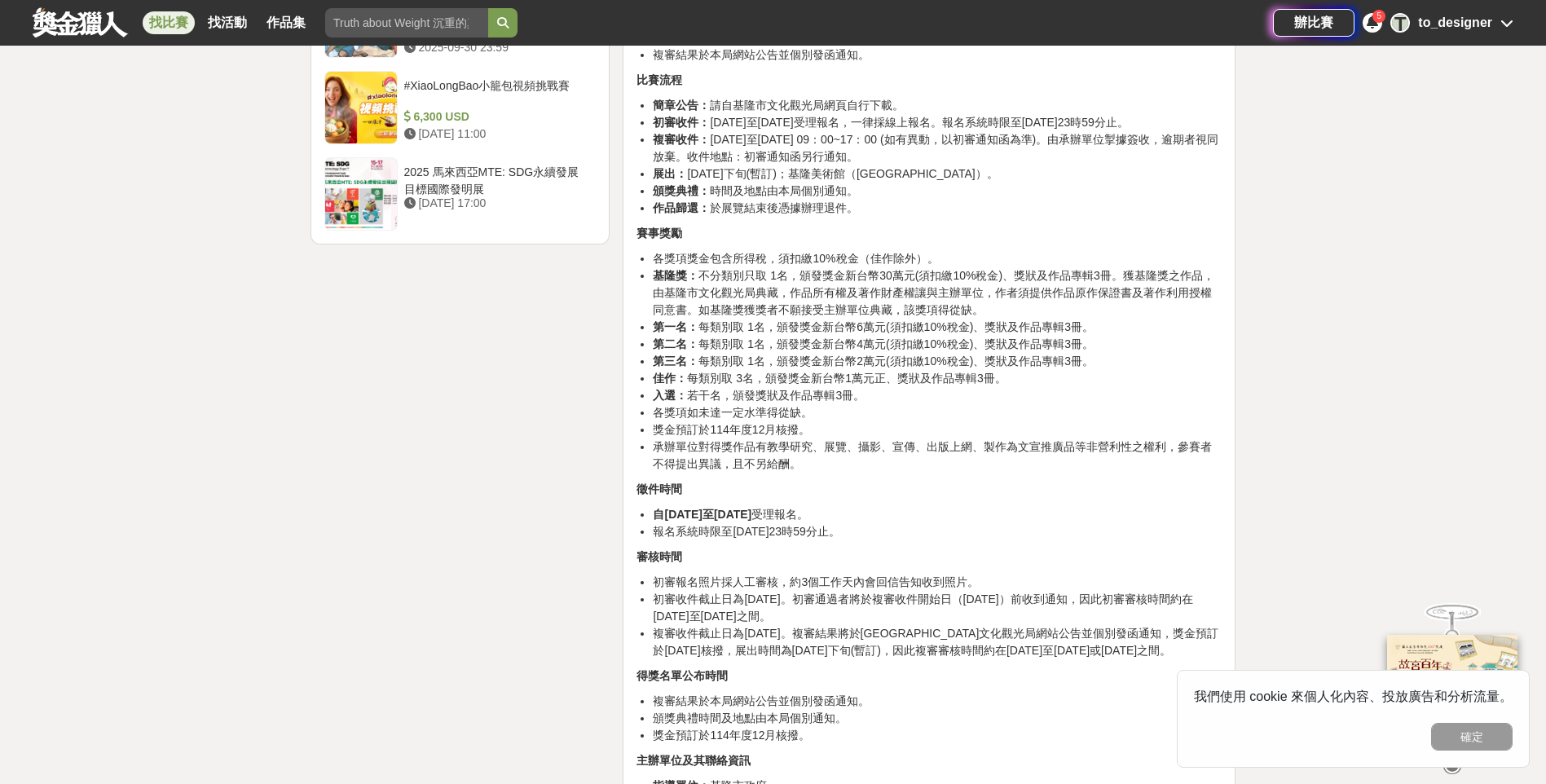 drag, startPoint x: 648, startPoint y: 361, endPoint x: 545, endPoint y: 451, distance: 136.78085 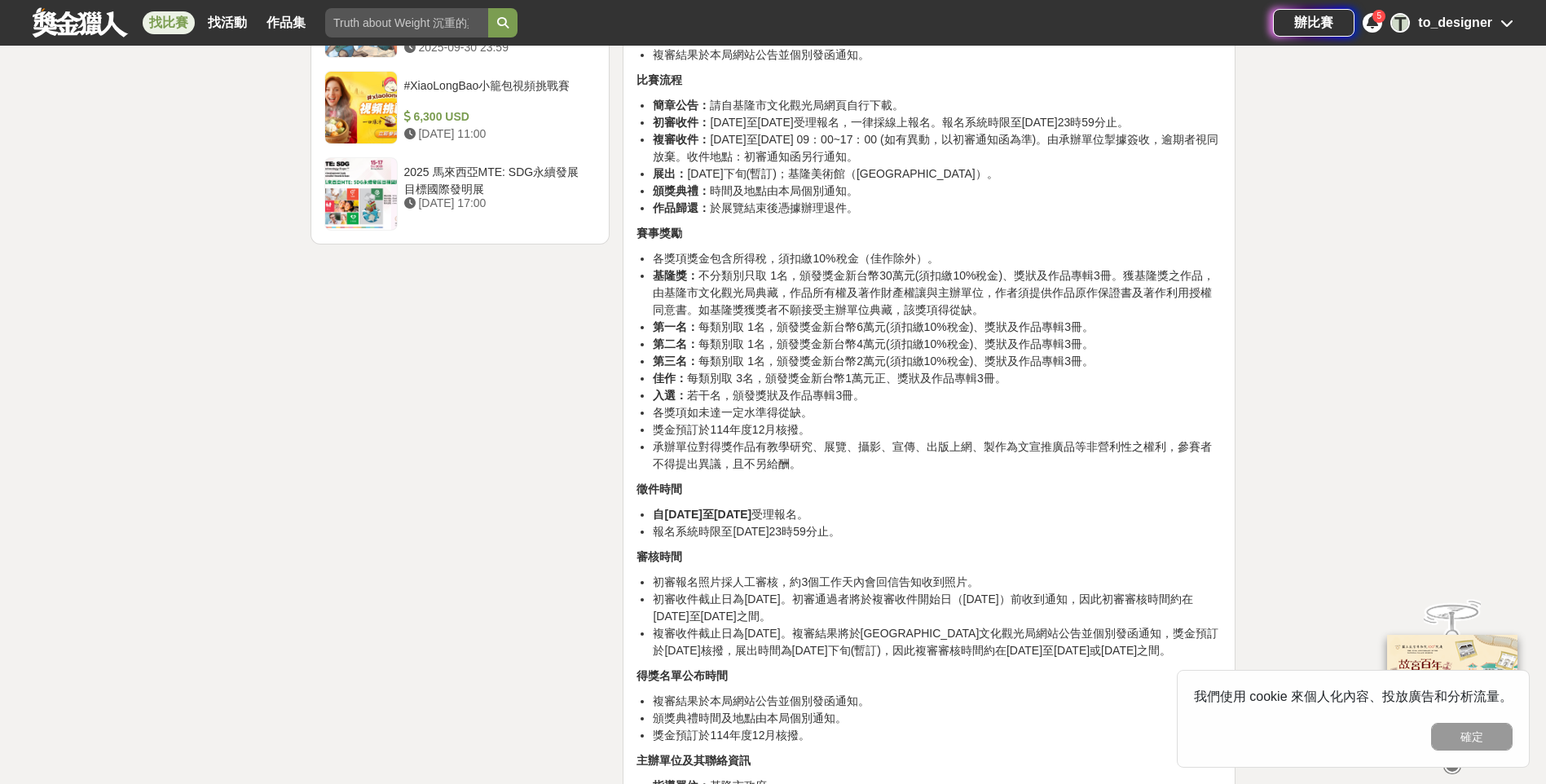 click on "時間走期 投稿中 徵件期間 [DATE] 00:00  至  [DATE] 23:59 主辦單位 [GEOGRAPHIC_DATA]文化觀光局 協辦/執行： 木子立方有限公司 電話： [PHONE_NUMBER] Email： [EMAIL_ADDRESS][DOMAIN_NAME] 國家/地區： 台灣 相關分類與標籤 繪畫比賽 平面設計比賽 產品設計比賽 基隆美展 藝術創作 美學提升 文化交流 藝術競賽 視覺藝術 媒材創作 藝術殿堂 創意無限 藝術饗宴 美育 提升水準 參賽資格 中華民國國籍 原創作品 獎金回收 立體造型 線上報名 作品照片 活動刊登資訊 刊登者： 獎金獵人（代貼比賽） 刊登時間： [DATE] 00:00 最後更新： [DATE] 12:10 收藏者 看更多 K [PERSON_NAME] Y J 甘 [PERSON_NAME] L [PERSON_NAME] L 両 [PERSON_NAME] [PERSON_NAME] 小酒館也推薦 [GEOGRAPHIC_DATA]攝影比賽   50,500 TWD   [DATE] 18:00 2025「小夢想．大志氣」追夢計畫   6,600,000 TWD   [DATE] 12:00 FuStar未來之星-科學創意挑戰賽   430,000 TWD   [DATE] 17:00" at bounding box center [460, 51] 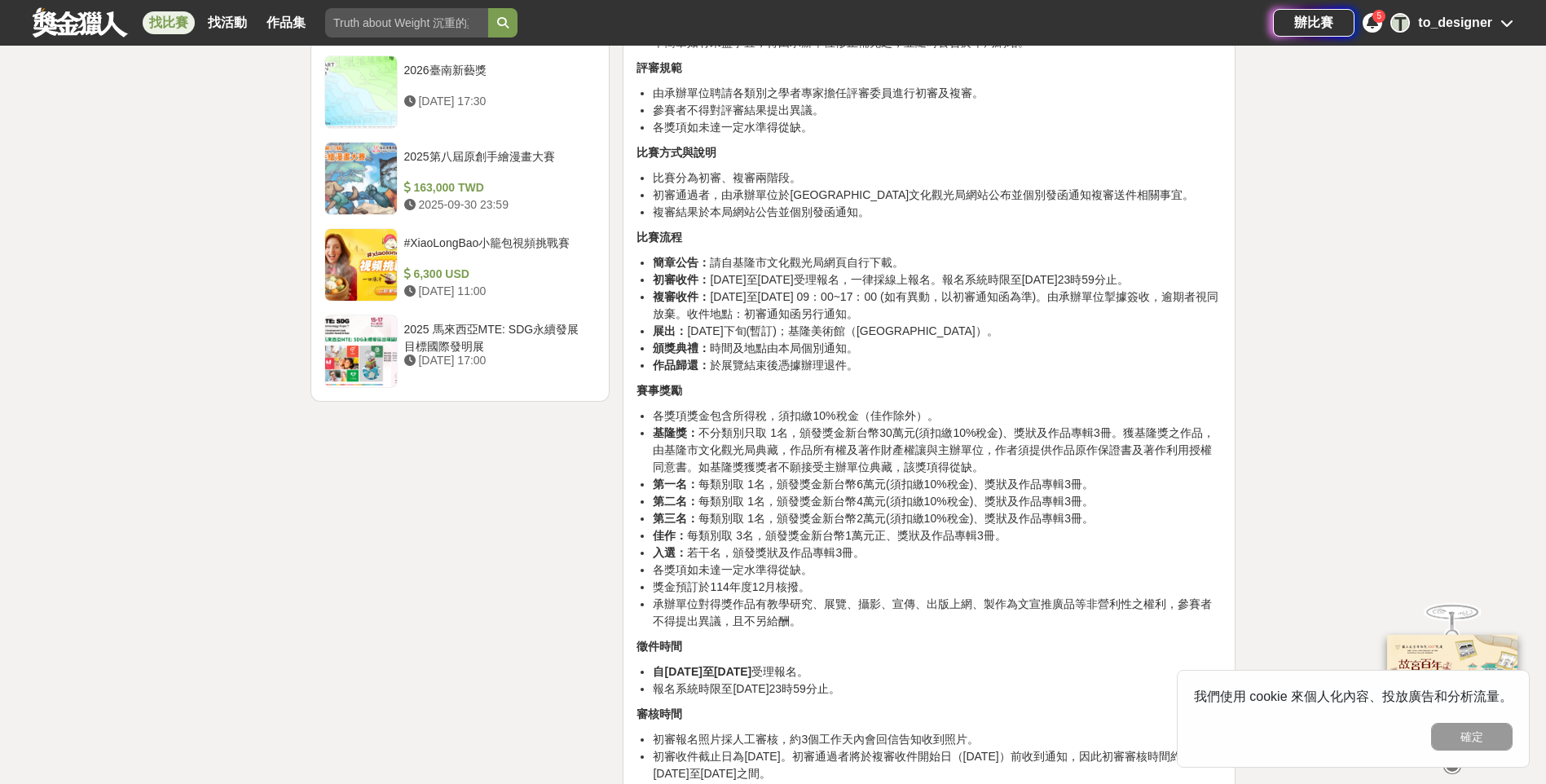 scroll, scrollTop: 2139, scrollLeft: 0, axis: vertical 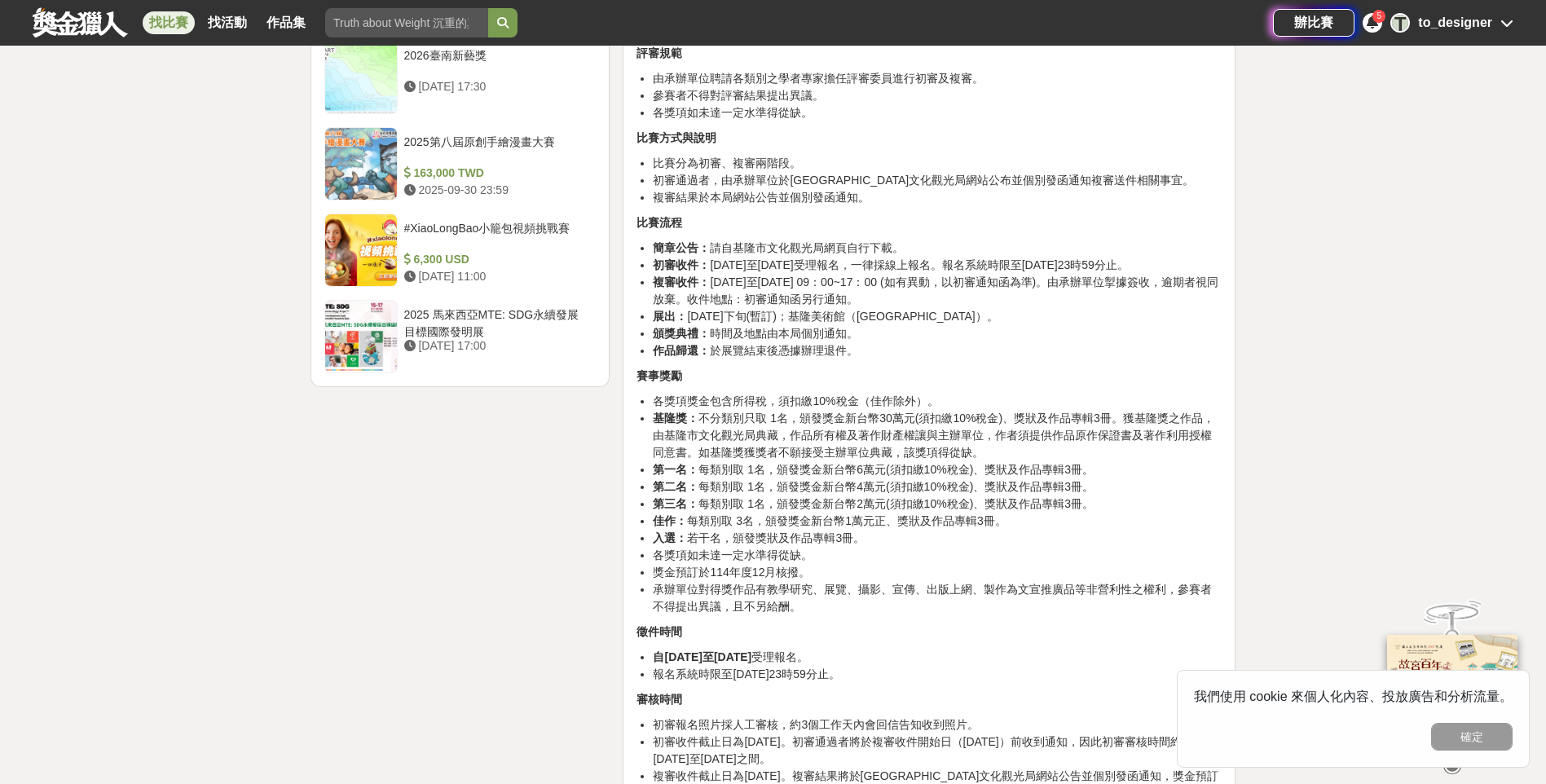 drag, startPoint x: 917, startPoint y: 282, endPoint x: 1212, endPoint y: 280, distance: 295.00678 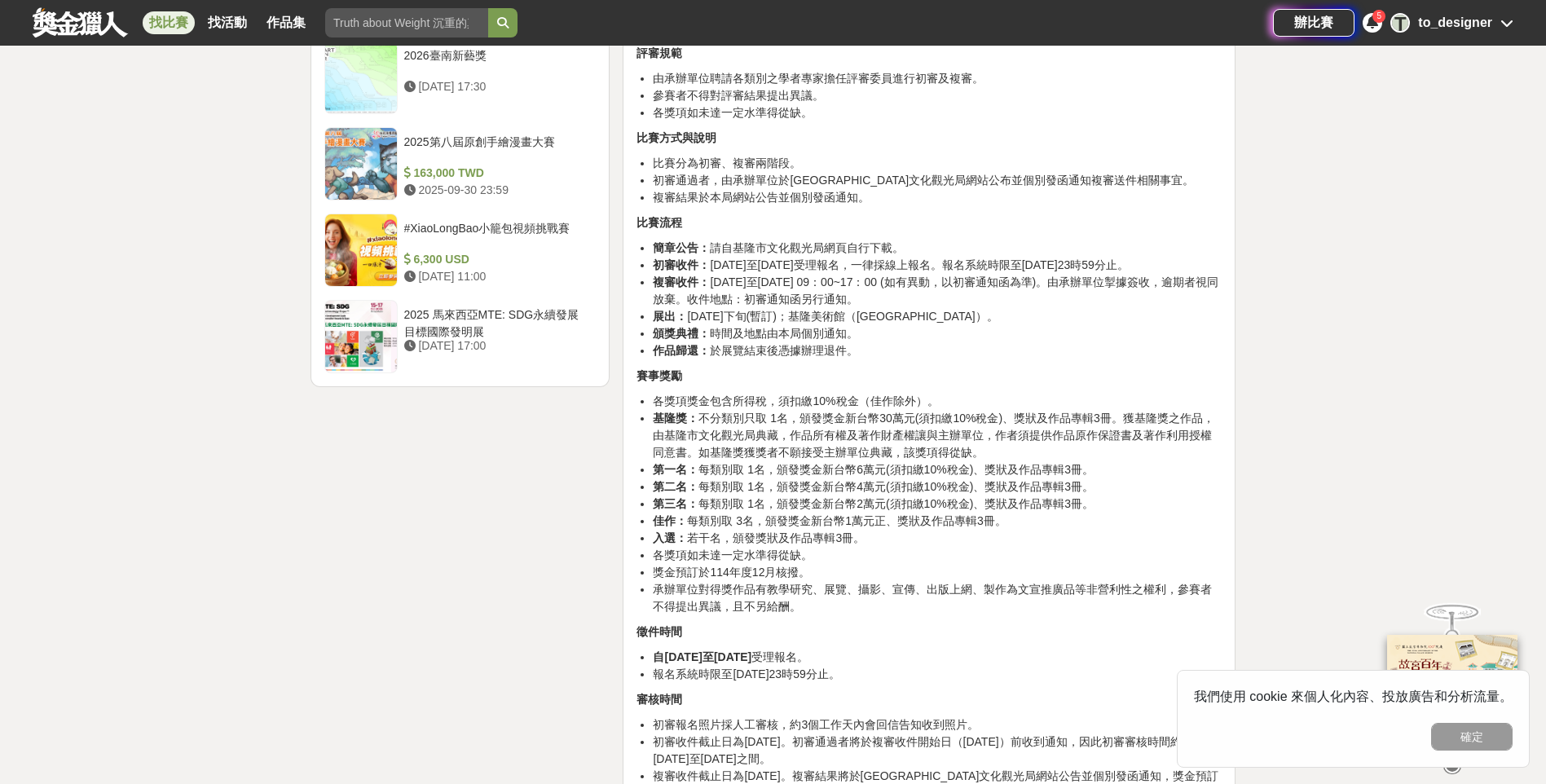 drag, startPoint x: 1212, startPoint y: 280, endPoint x: 1201, endPoint y: 355, distance: 75.80237 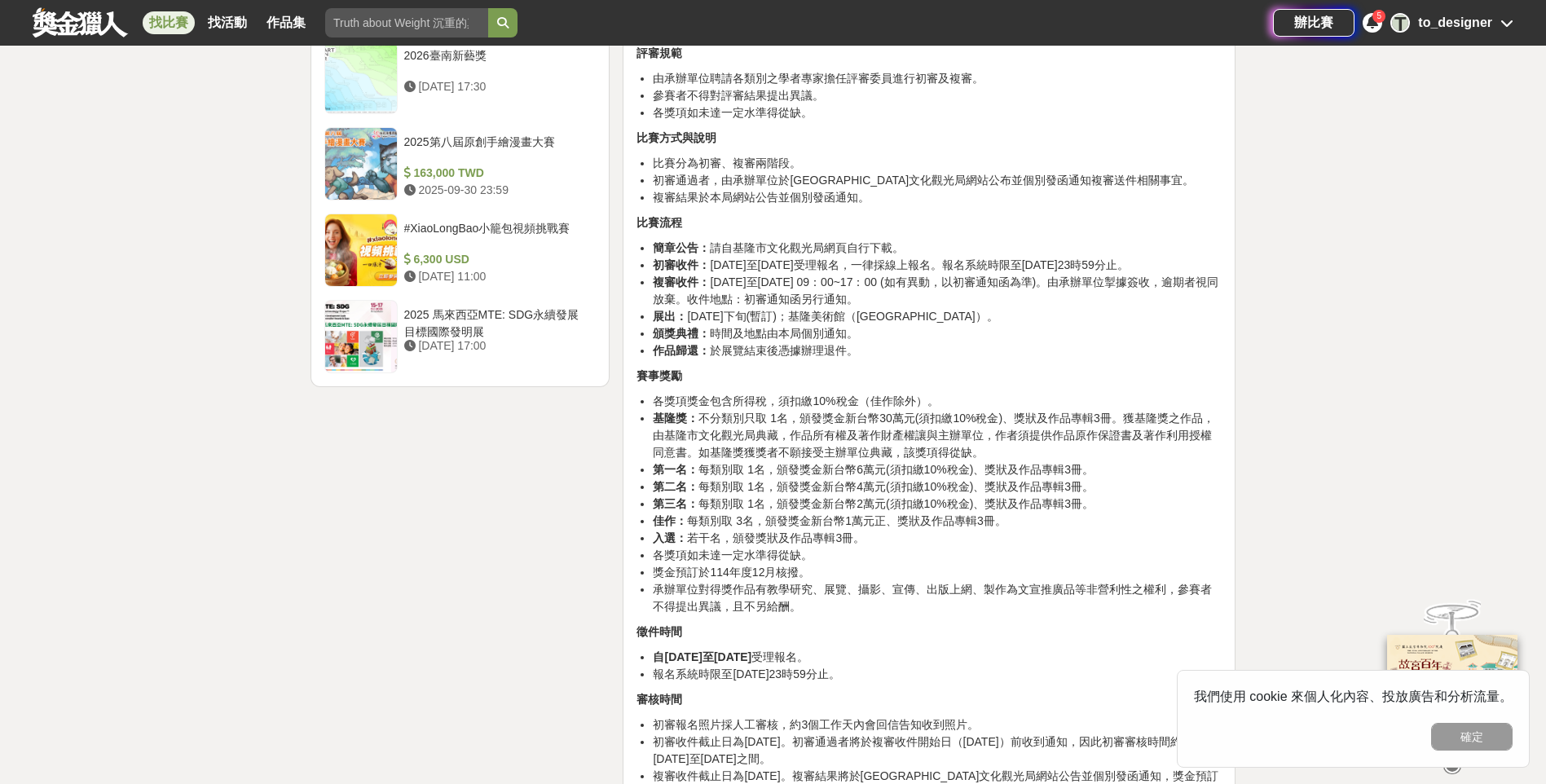 click on "展出：  [DATE]下旬(暫訂)；基隆美術館（[GEOGRAPHIC_DATA]）。" at bounding box center [937, 316] 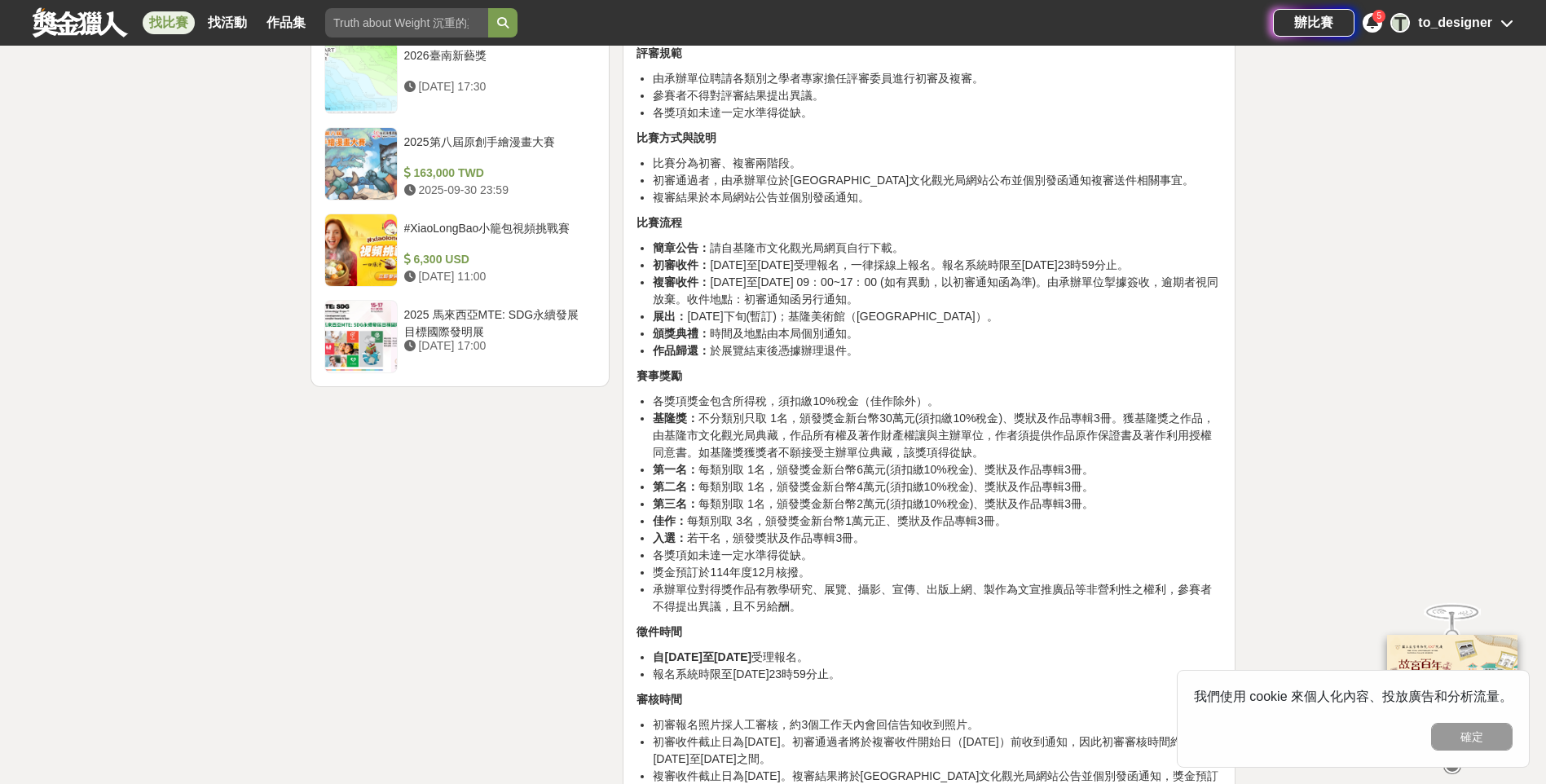 drag, startPoint x: 728, startPoint y: 317, endPoint x: 977, endPoint y: 334, distance: 249.57965 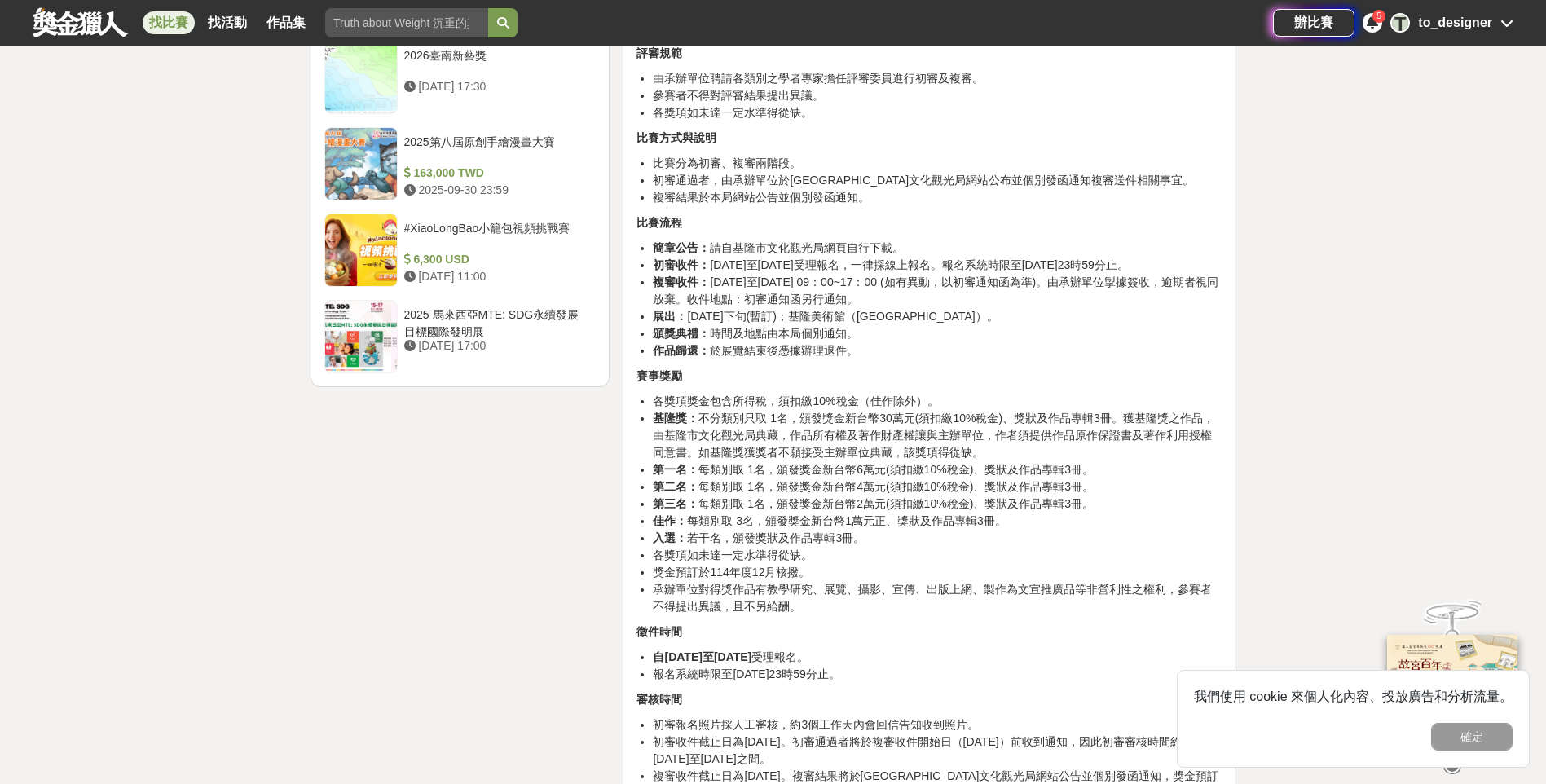 click on "複審收件：  [DATE]至[DATE] 09：00~17：00 (如有異動，以初審通知函為準)。由承辦單位掣據簽收，逾期者視同放棄。收件地點：初審通知函另行通知。" at bounding box center (937, 291) 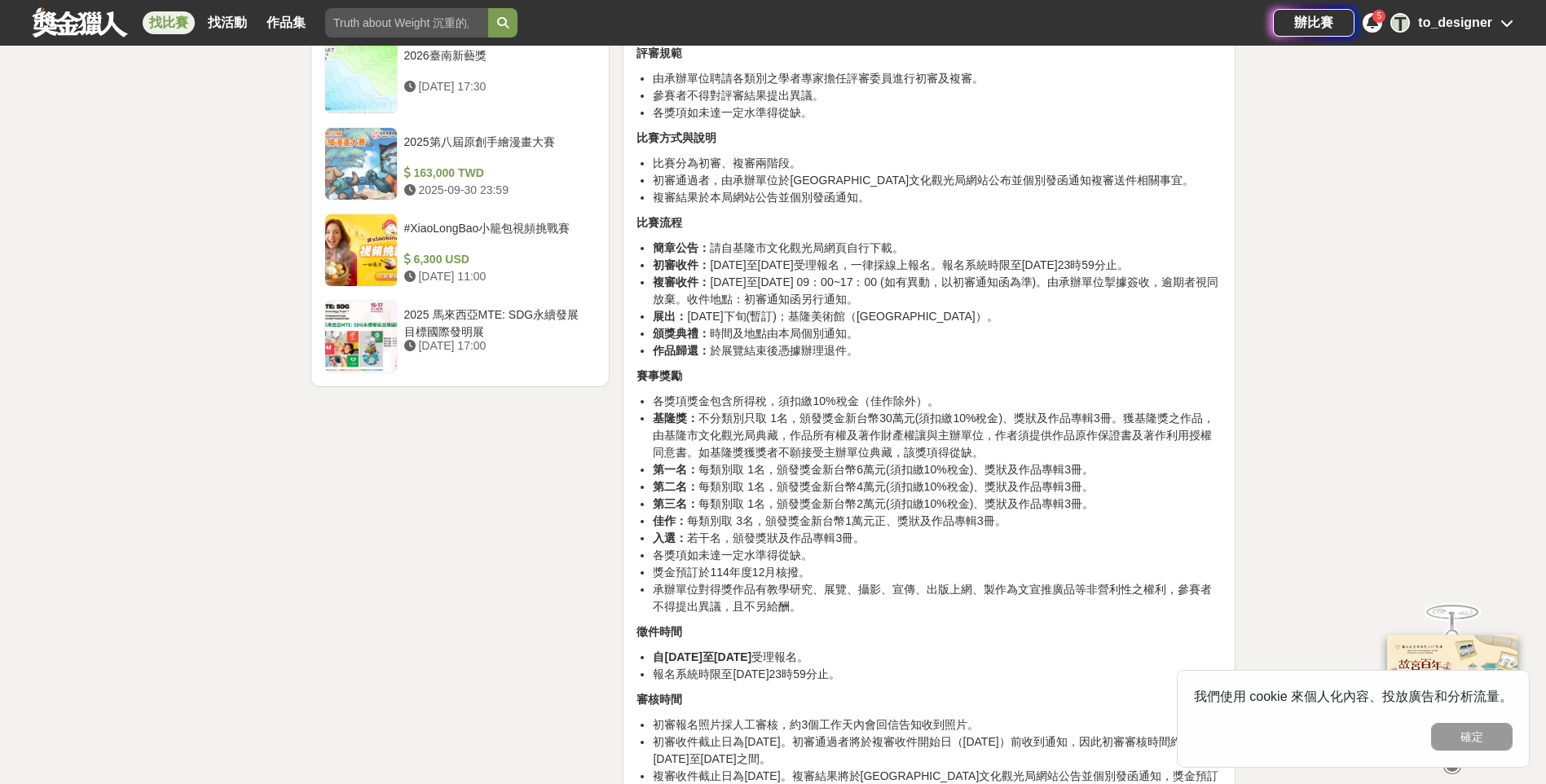 click on "簡章公告：  請自基隆市文化觀光局網頁自行下載。 初審收件：  [DATE]至[DATE]受理報名，一律採線上報名。報名系統時限至[DATE]23時59分止。 複審收件：  [DATE]至[DATE] 09：00~17：00 (如有異動，以初審通知函為準)。由承辦單位掣據簽收，逾期者視同放棄。收件地點：初審通知函另行通知。 展出：  [DATE]下旬(暫訂)；基隆美術館（[GEOGRAPHIC_DATA]）。 頒獎典禮：  時間及地點由本局個別通知。 作品歸還：  於展覽結束後憑據辦理退件。" at bounding box center [929, 299] 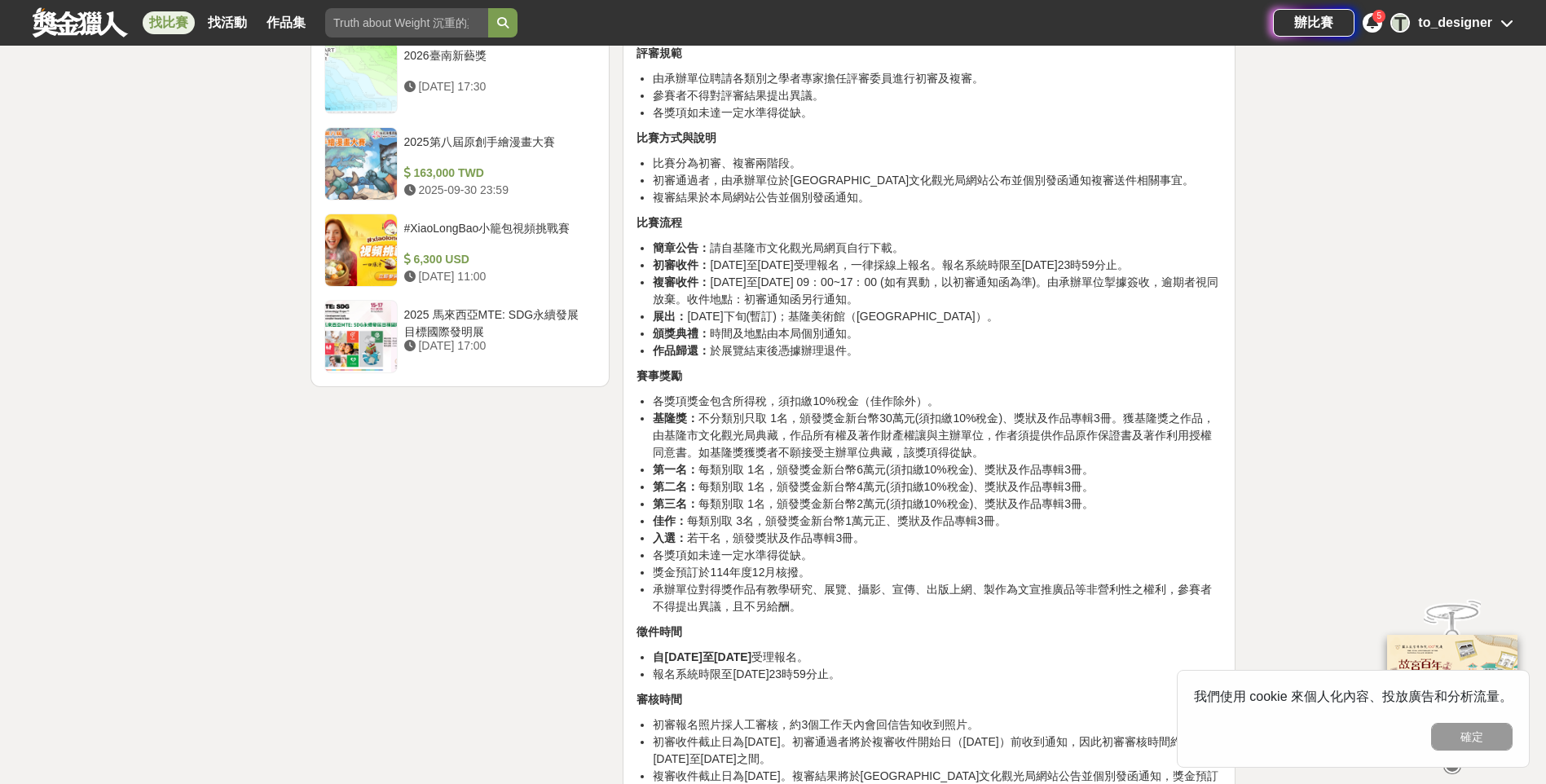 drag, startPoint x: 969, startPoint y: 368, endPoint x: 890, endPoint y: 390, distance: 82.0061 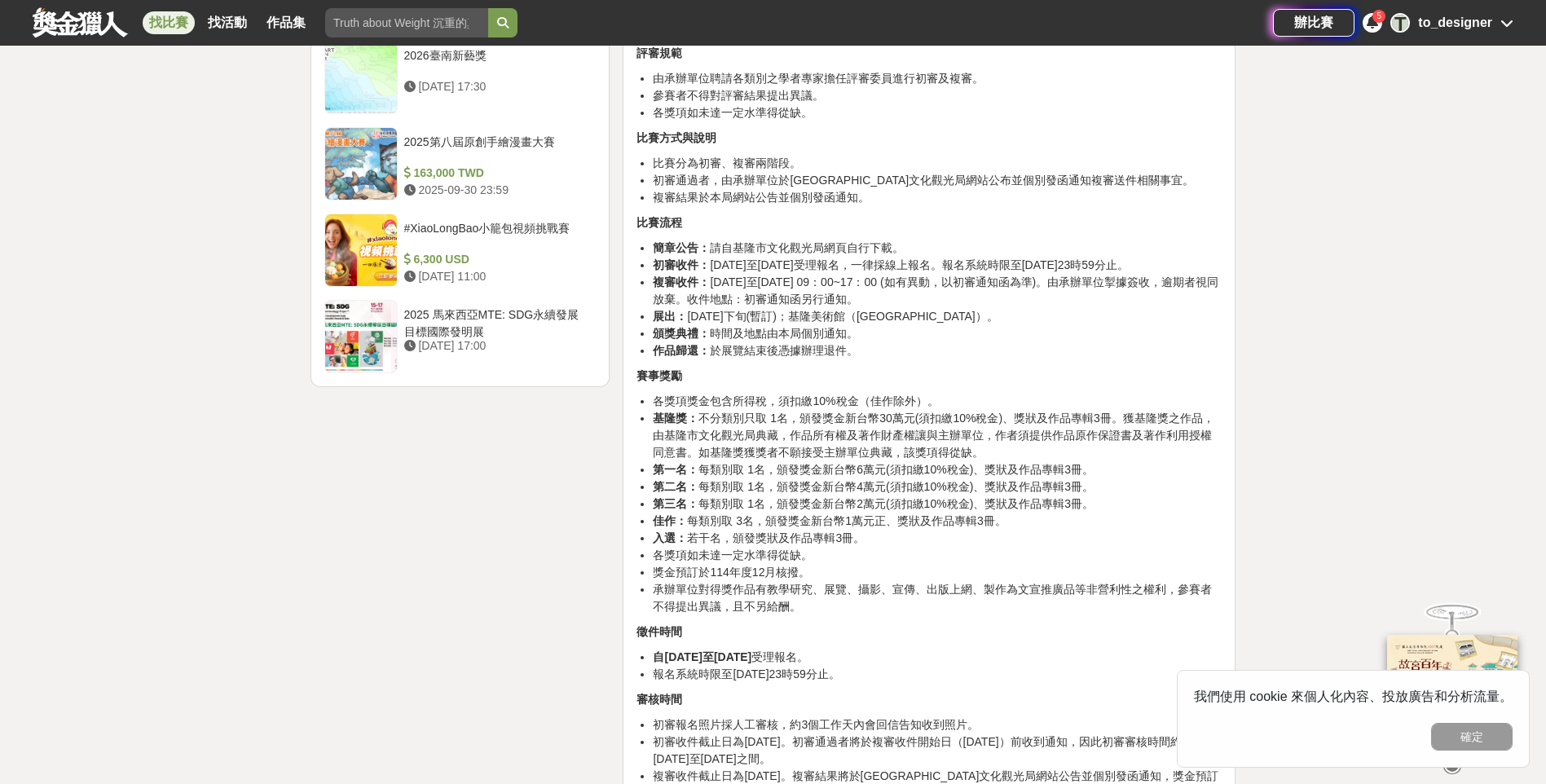 click on "作品歸還：  於展覽結束後憑據辦理退件。" at bounding box center (937, 350) 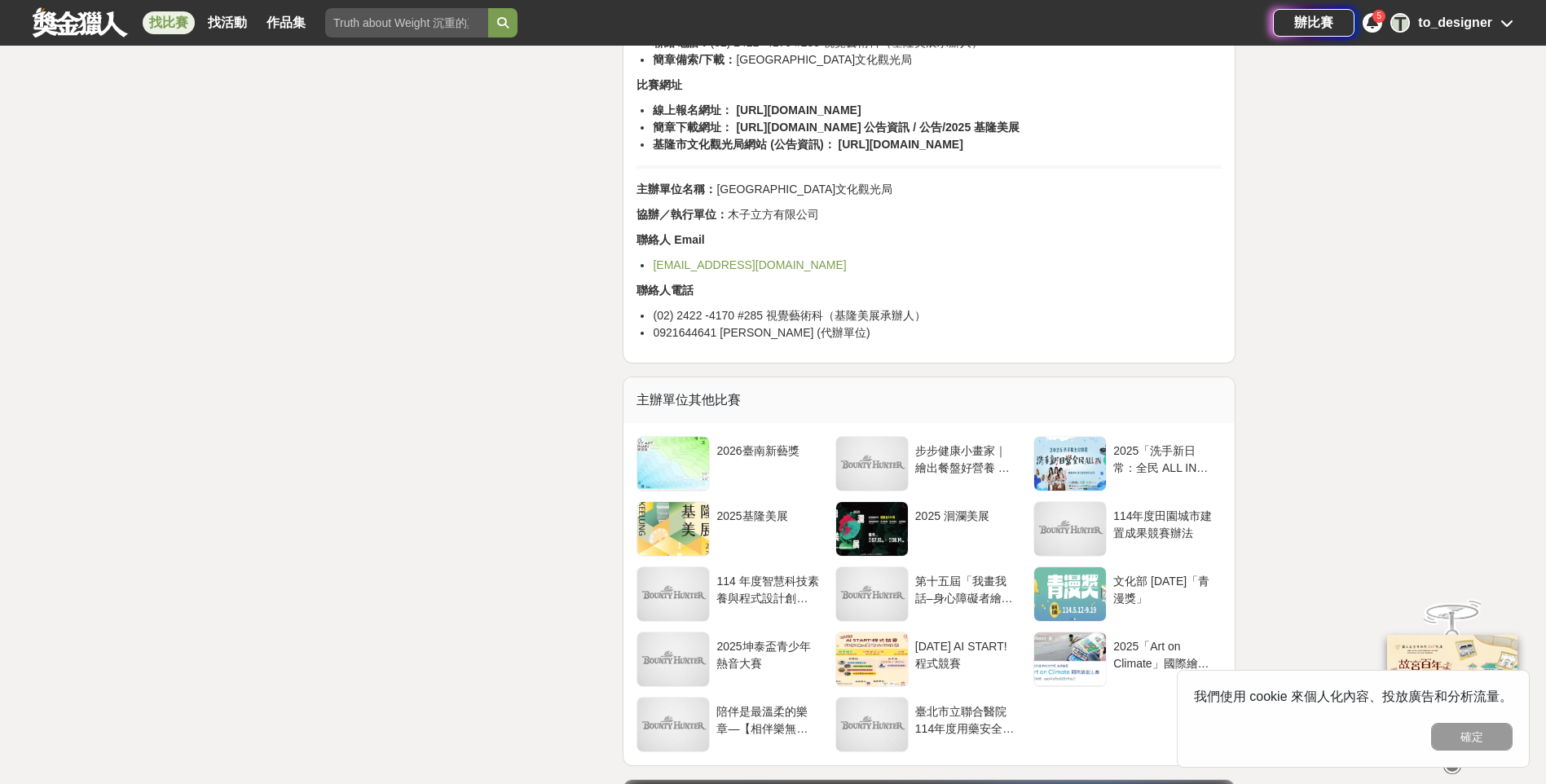 scroll, scrollTop: 3117, scrollLeft: 0, axis: vertical 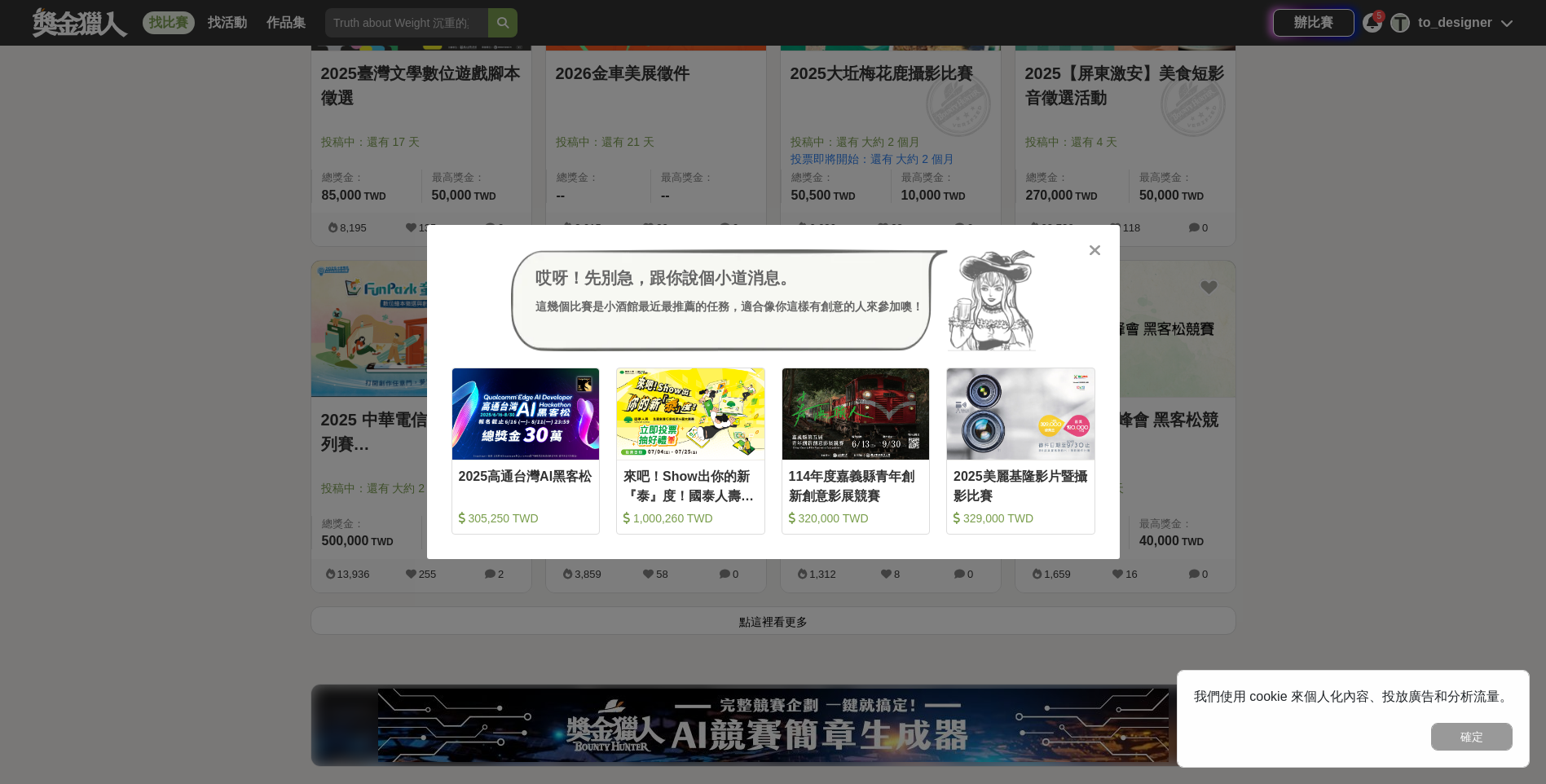 click on "獎金獵人 試用獵人 Dream & Hunter 主辦專區 服務介紹 找比賽 找活動 作品集 辦比賽 5 T to_designer 5 全部 設計 影像 寫作 商業 音樂 運動 其他 國際 所有分類 進階篩選 863   個比賽 綜合 熱門 獎金 截止 最新 尚未截止 台灣 重置條件 Logitech MX 創意挑戰賽 投稿中：還有 大約 1 個月 總獎金： 139,280 139,280 TWD 最高獎金： -- 274,605 69 0 這樣Sale也可以： 安聯人壽創意銷售法募集 投稿中：還有 3 個月 總獎金： 500,000 500,000 TWD 最高獎金： 100,000 TWD 26,533 61 0 2025 Tuying Art 藝術節 社群圖文｜攝影 徵件競賽活動 投稿中：還有 大約 1 個月 總獎金： 120,000 120,000 TWD 最高獎金： 20,000 TWD 8,347 26 0 2025「臺灣繪果季」國產水果趣味繪畫比賽 投稿中：還有 2 個月 總獎金： 39,000 39,000 TWD 最高獎金： -- 5,754 52 0 來吧！Show出你的新『泰』度！國泰人壽全國創意行銷提案&圖文競賽 總獎金： 1,000,260 0" at bounding box center [773, -1418] 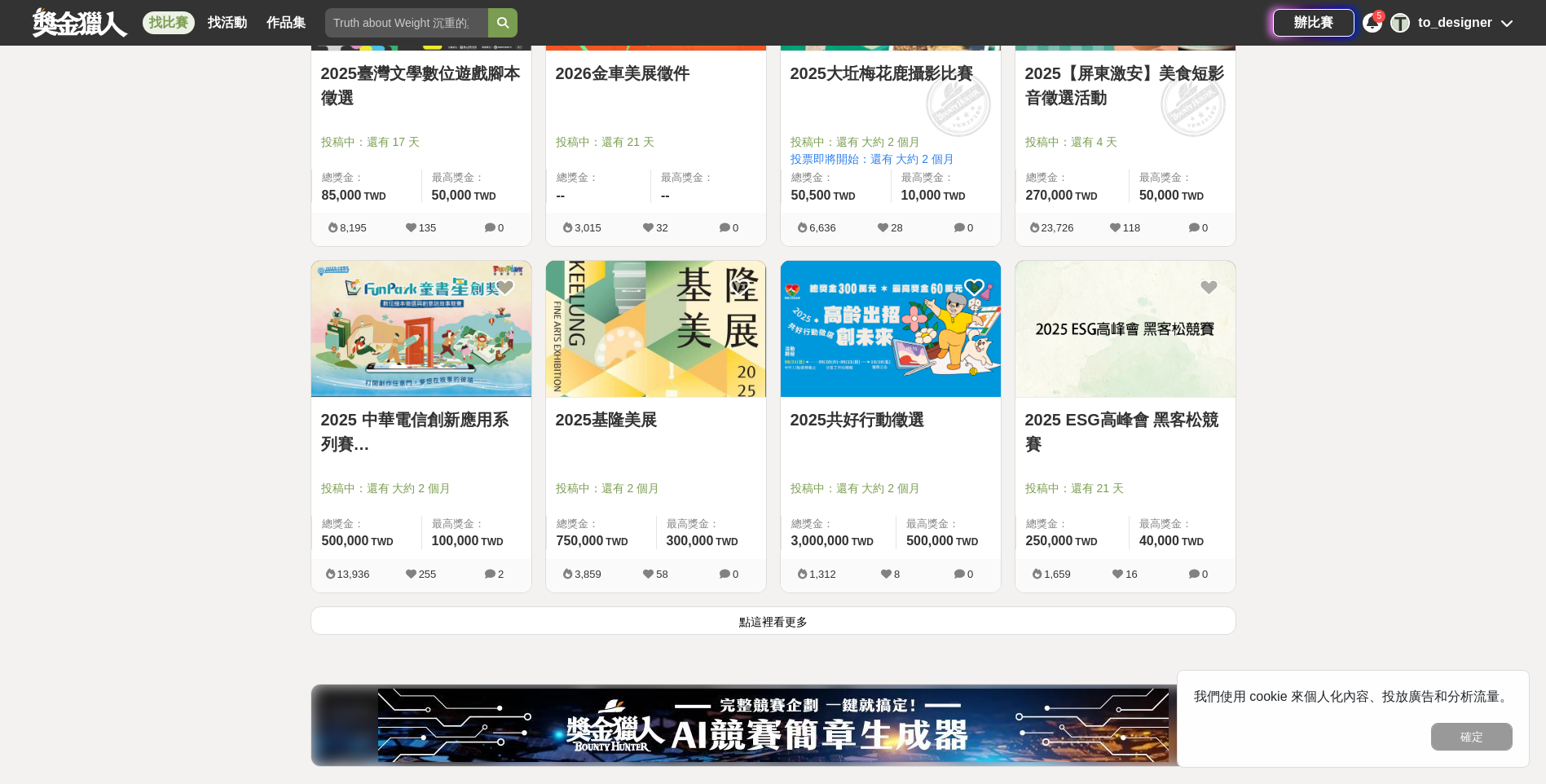 click on "全部 設計 影像 寫作 商業 音樂 運動 其他 國際 所有分類 進階篩選 863   個比賽 綜合 熱門 獎金 截止 最新 尚未截止 台灣 重置條件 Logitech MX 創意挑戰賽 投稿中：還有 大約 1 個月 總獎金： 139,280 139,280 TWD 最高獎金： -- 274,605 69 0 這樣Sale也可以： 安聯人壽創意銷售法募集 投稿中：還有 3 個月 總獎金： 500,000 500,000 TWD 最高獎金： 100,000 TWD 26,533 61 0 2025 Tuying Art 藝術節 社群圖文｜攝影 徵件競賽活動 投稿中：還有 大約 1 個月 總獎金： 120,000 120,000 TWD 最高獎金： 20,000 TWD 8,347 26 0 2025「臺灣繪果季」國產水果趣味繪畫比賽 投稿中：還有 2 個月 總獎金： 39,000 39,000 TWD 最高獎金： -- 5,754 52 0 來吧！Show出你的新『泰』度！國泰人壽全國創意行銷提案&圖文競賽 投票中：還有 15 天 總獎金： 1,000,260 100 萬 TWD 最高獎金： 180,000 TWD 183,801 755 0 2025 玩具及生活用品創意設計競賽 600,000 0" at bounding box center (773, -1492) 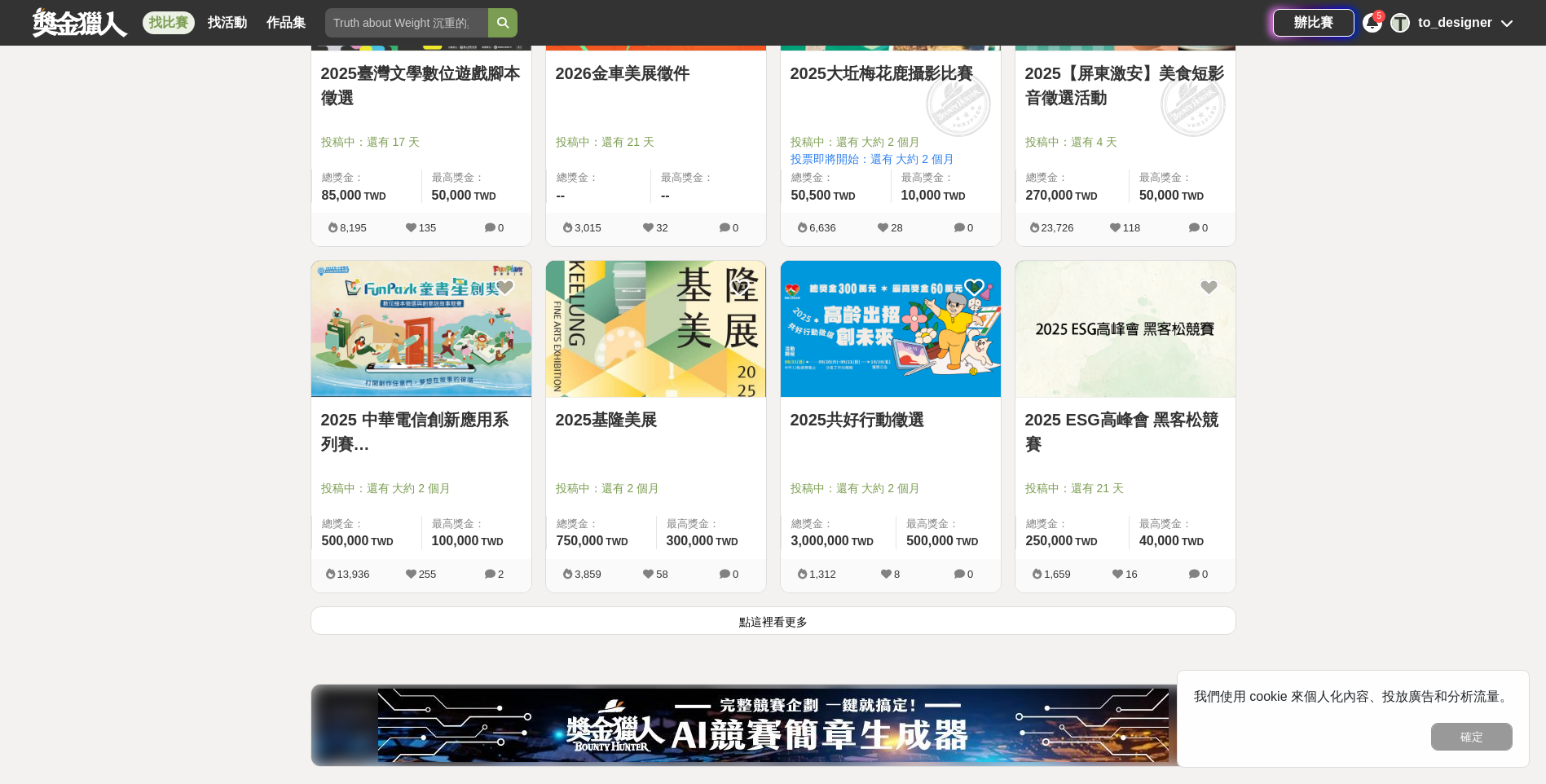 click at bounding box center (656, 328) 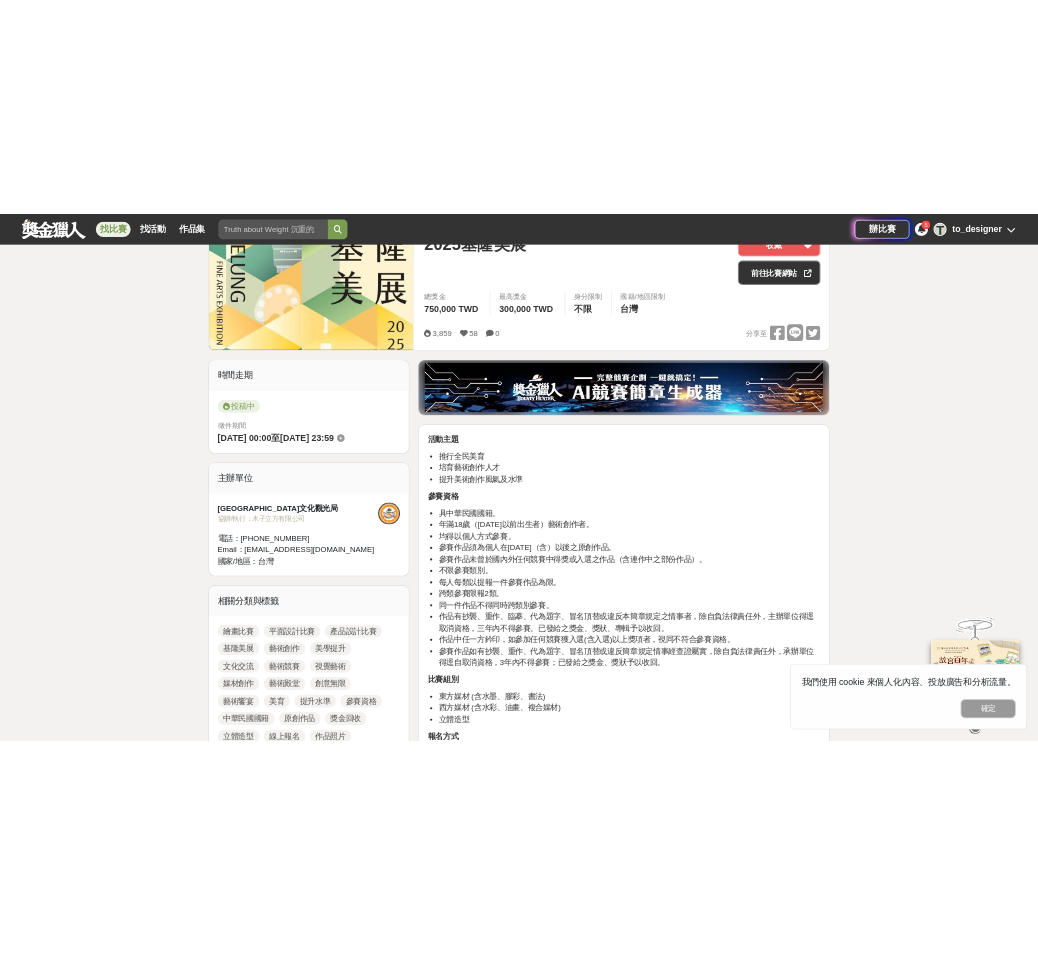 scroll, scrollTop: 400, scrollLeft: 0, axis: vertical 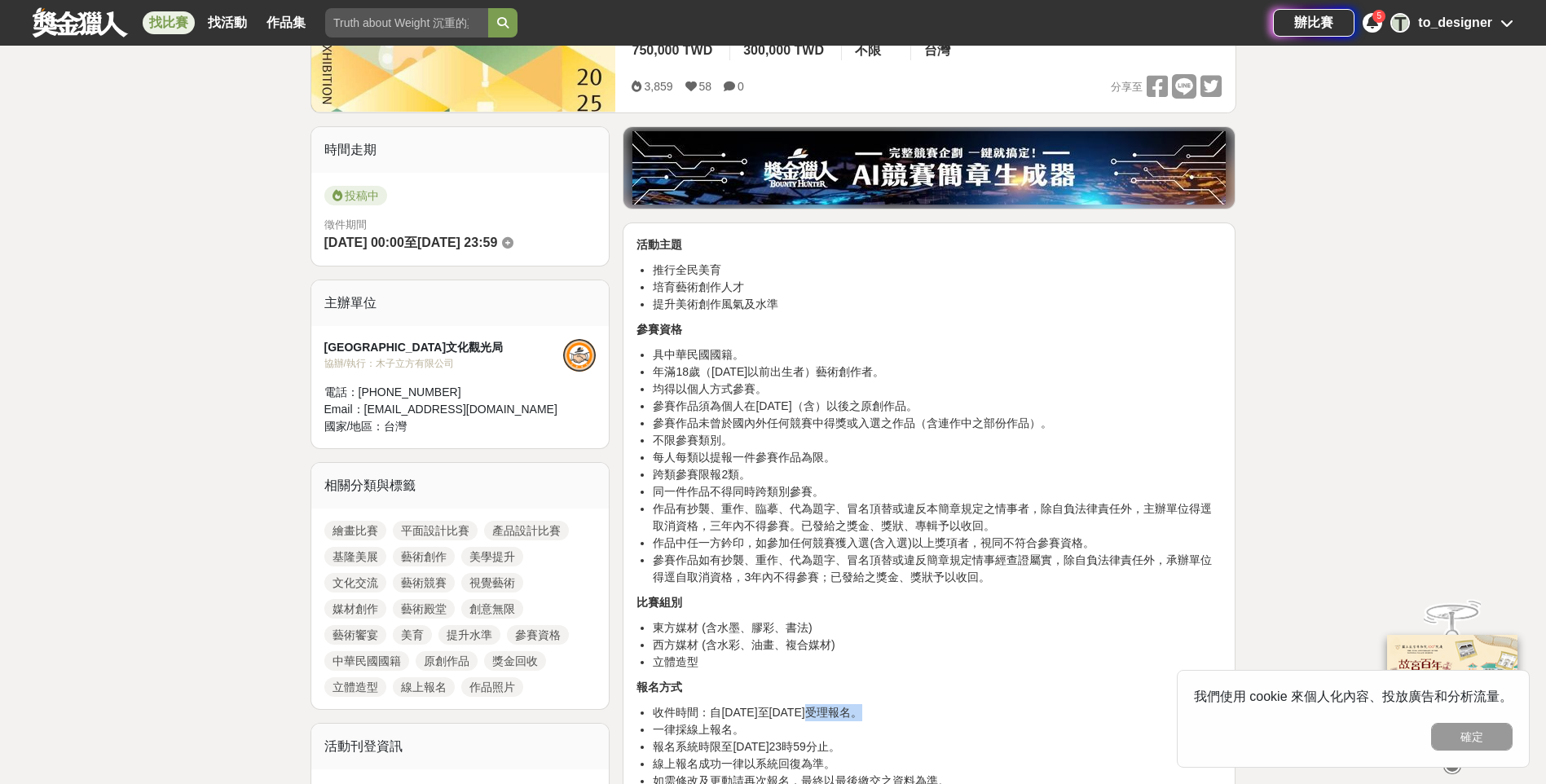 drag, startPoint x: 830, startPoint y: 713, endPoint x: 874, endPoint y: 712, distance: 44.011362 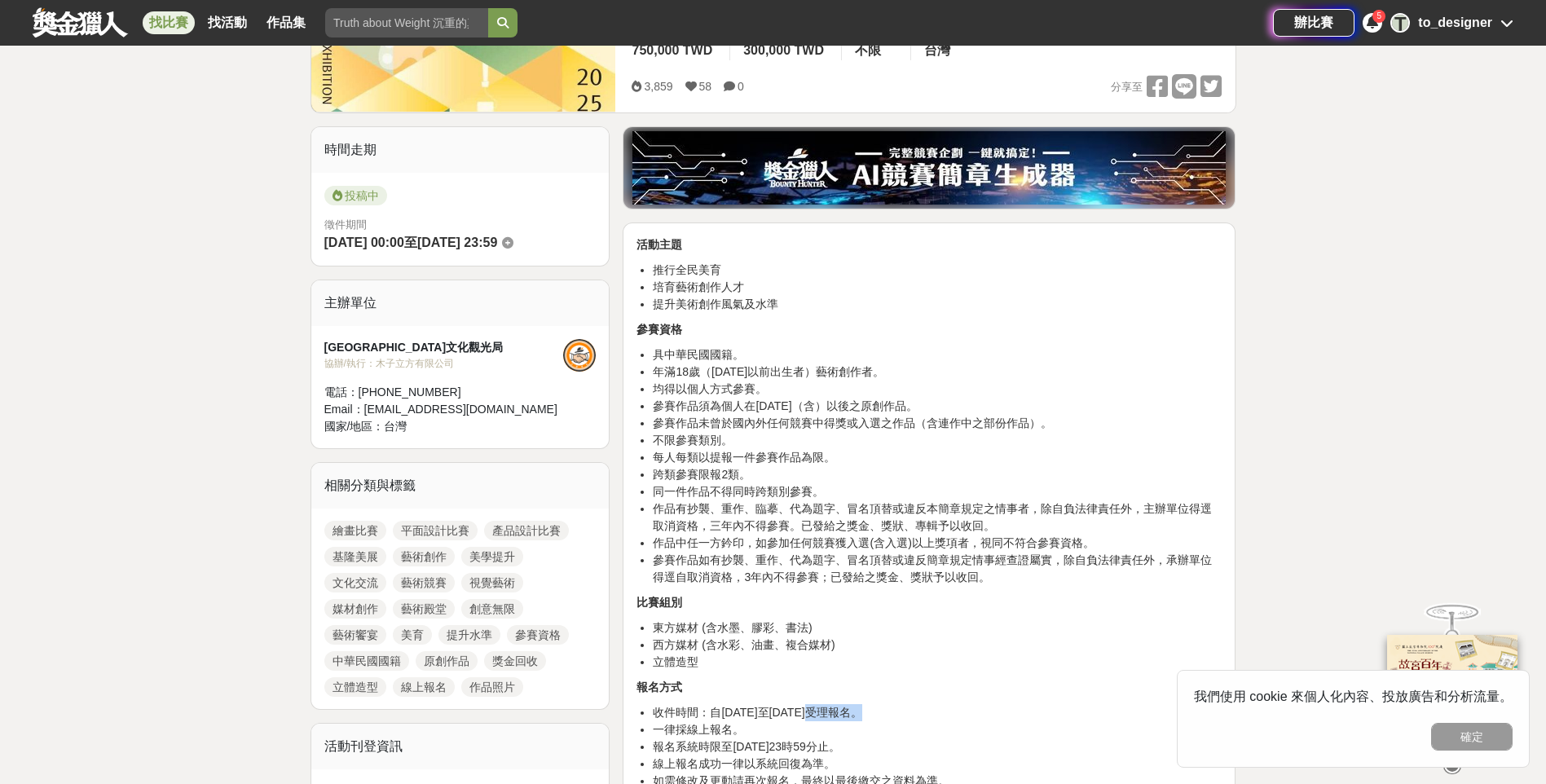 click on "收件時間：自[DATE]至[DATE]受理報名。" at bounding box center (937, 712) 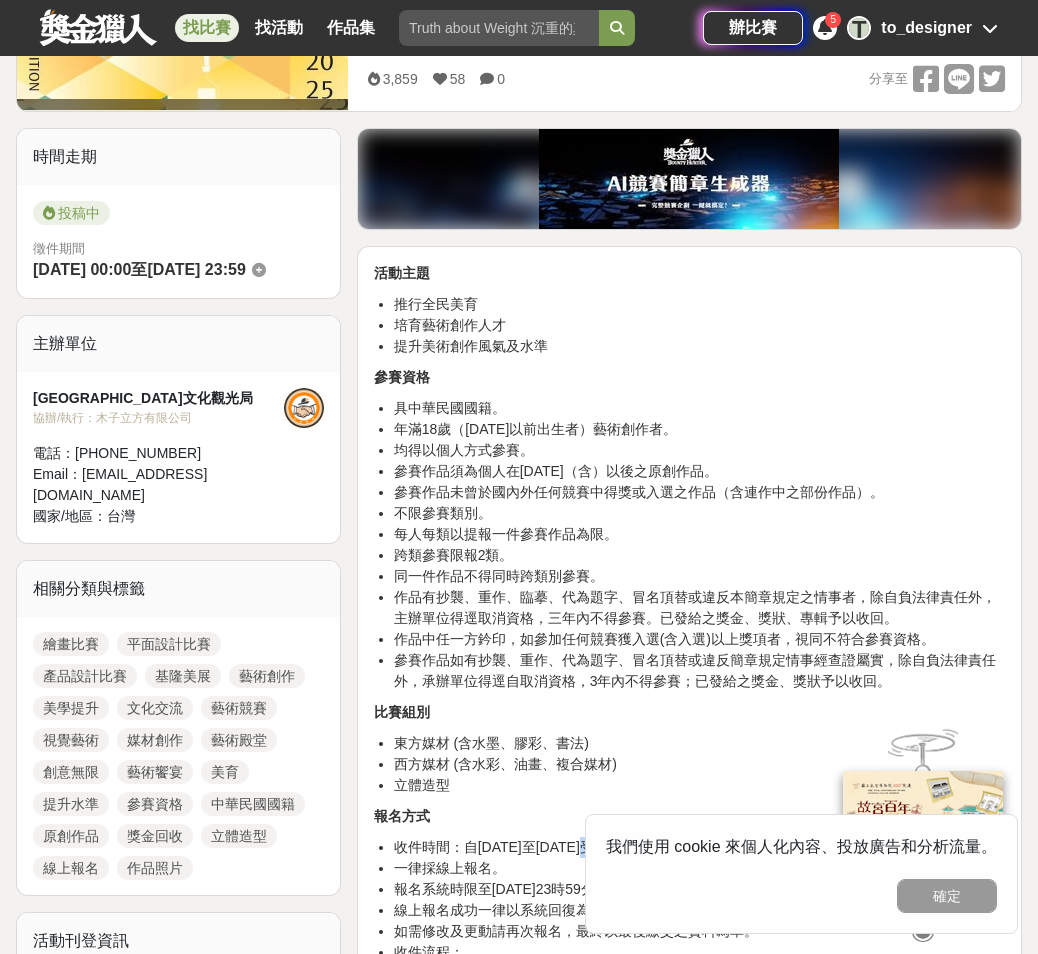 scroll, scrollTop: 200, scrollLeft: 0, axis: vertical 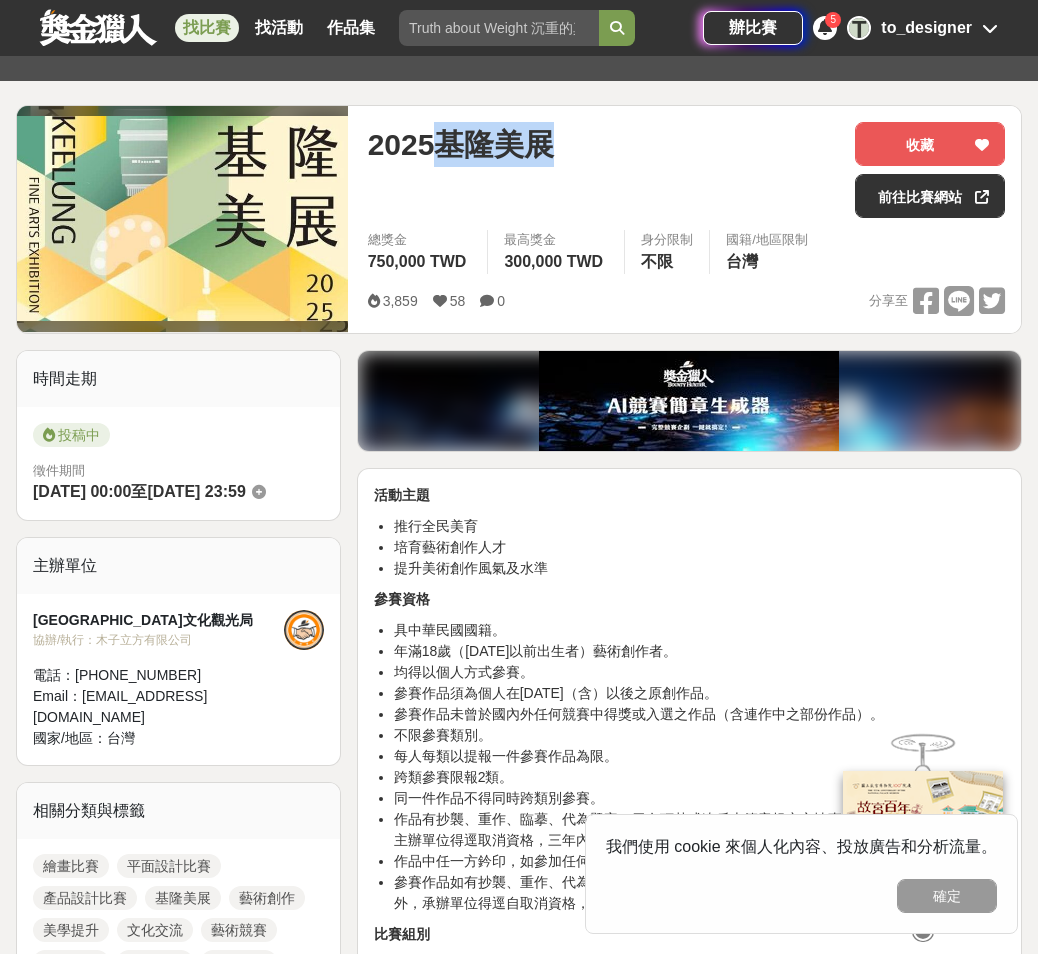 drag, startPoint x: 431, startPoint y: 142, endPoint x: 548, endPoint y: 142, distance: 117 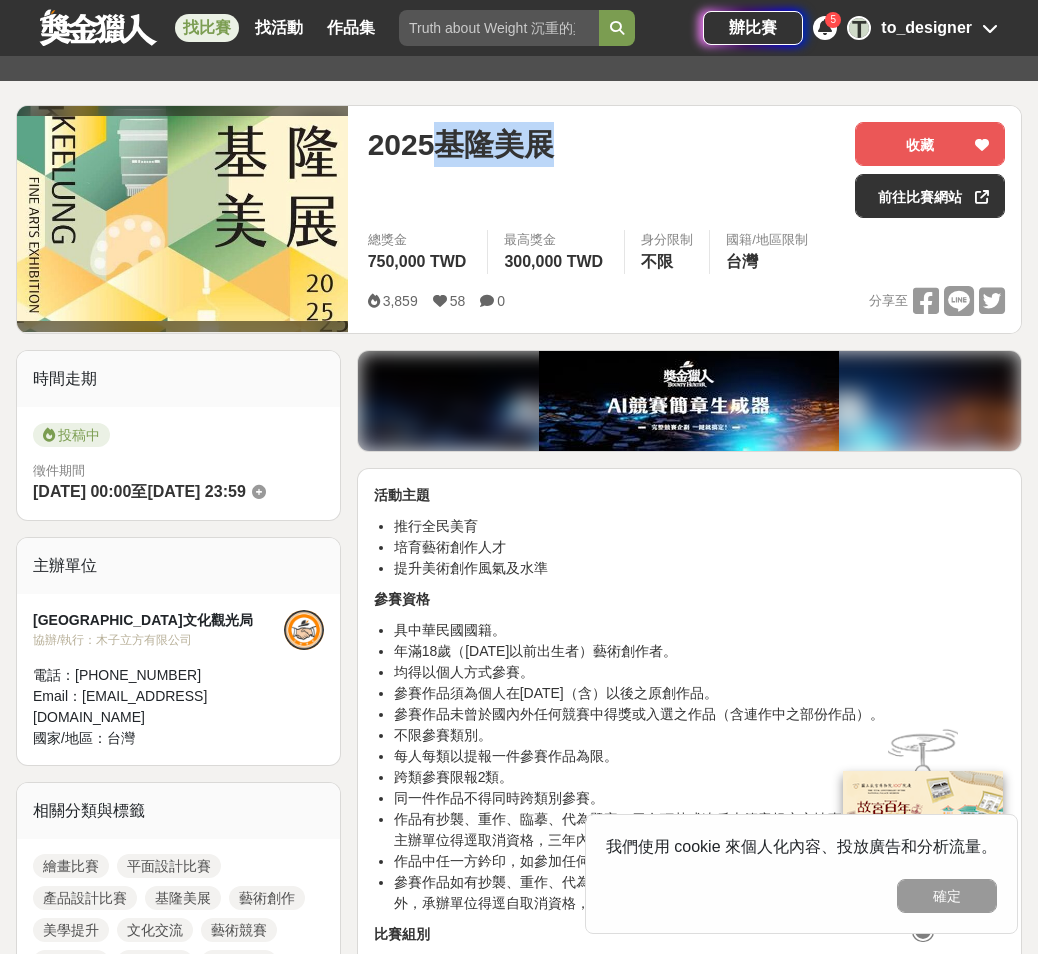 click on "2025基隆美展" at bounding box center (461, 144) 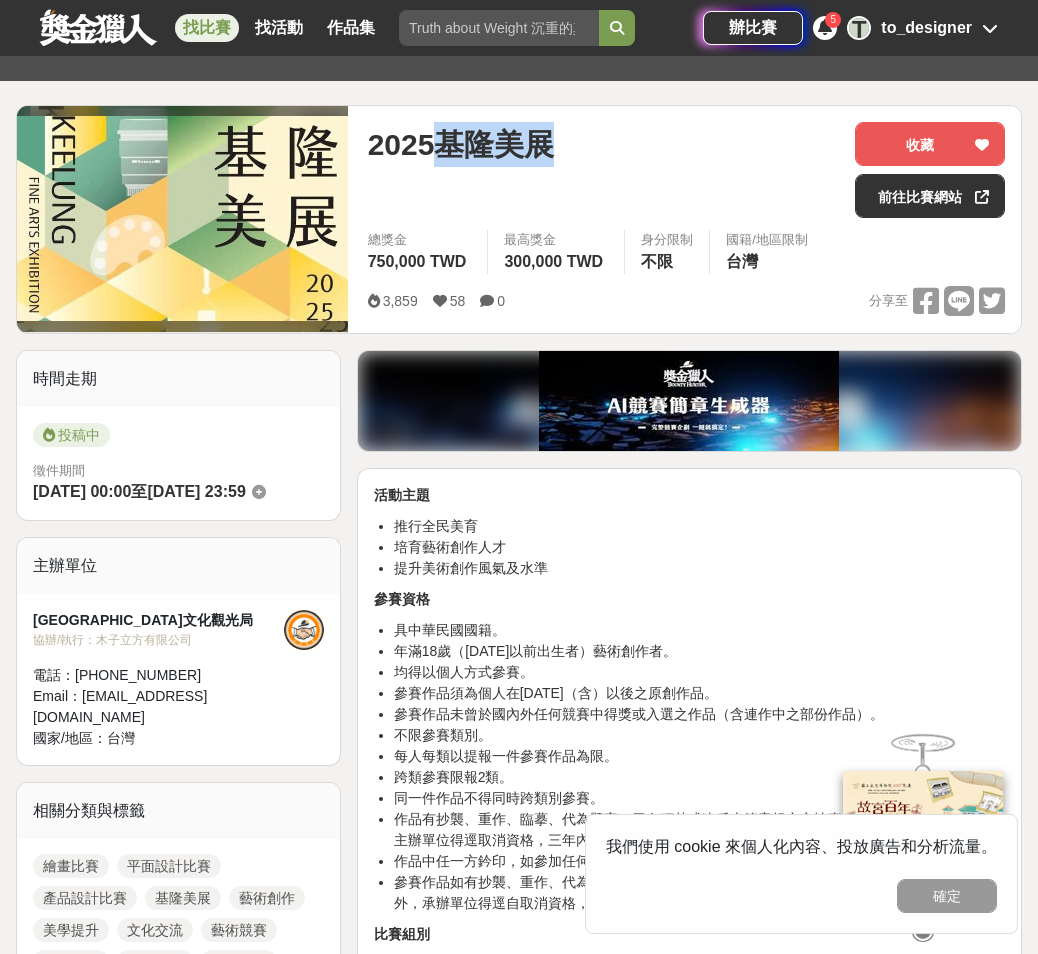 copy on "基隆美展" 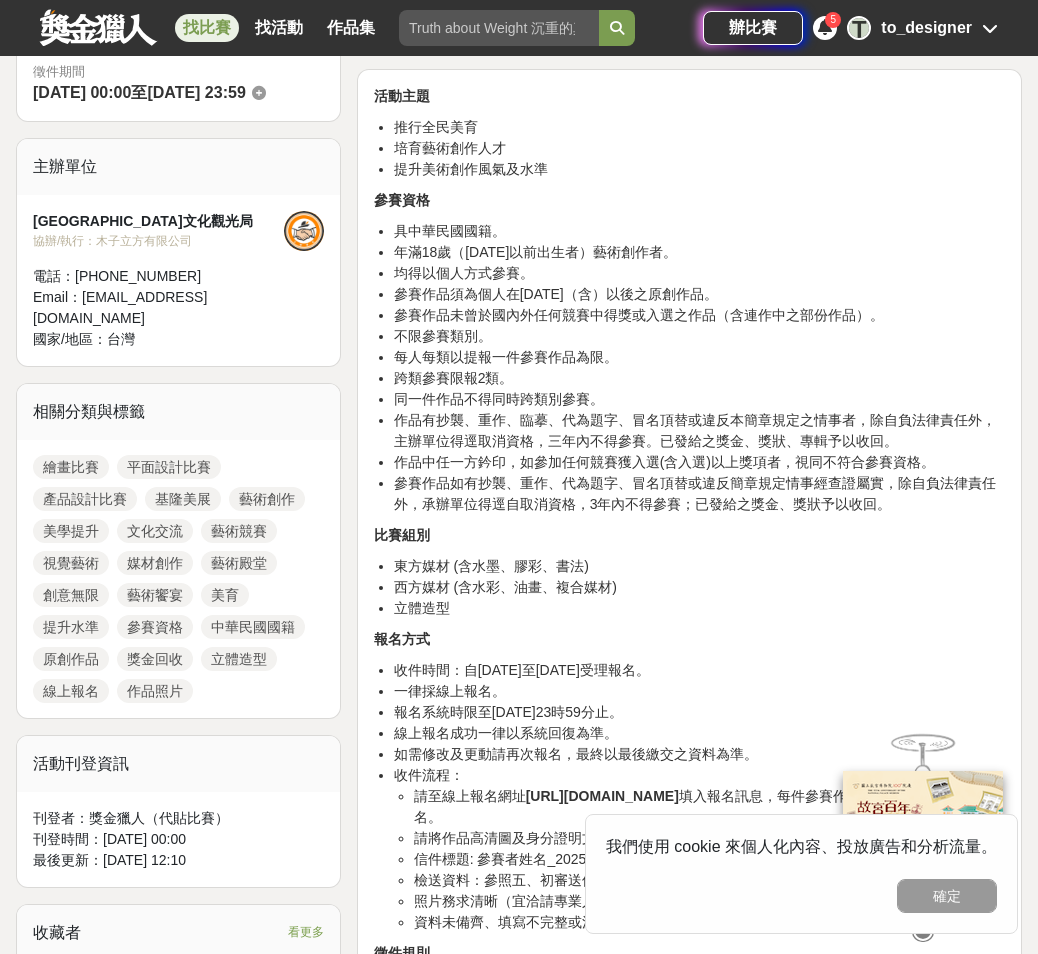 scroll, scrollTop: 600, scrollLeft: 0, axis: vertical 